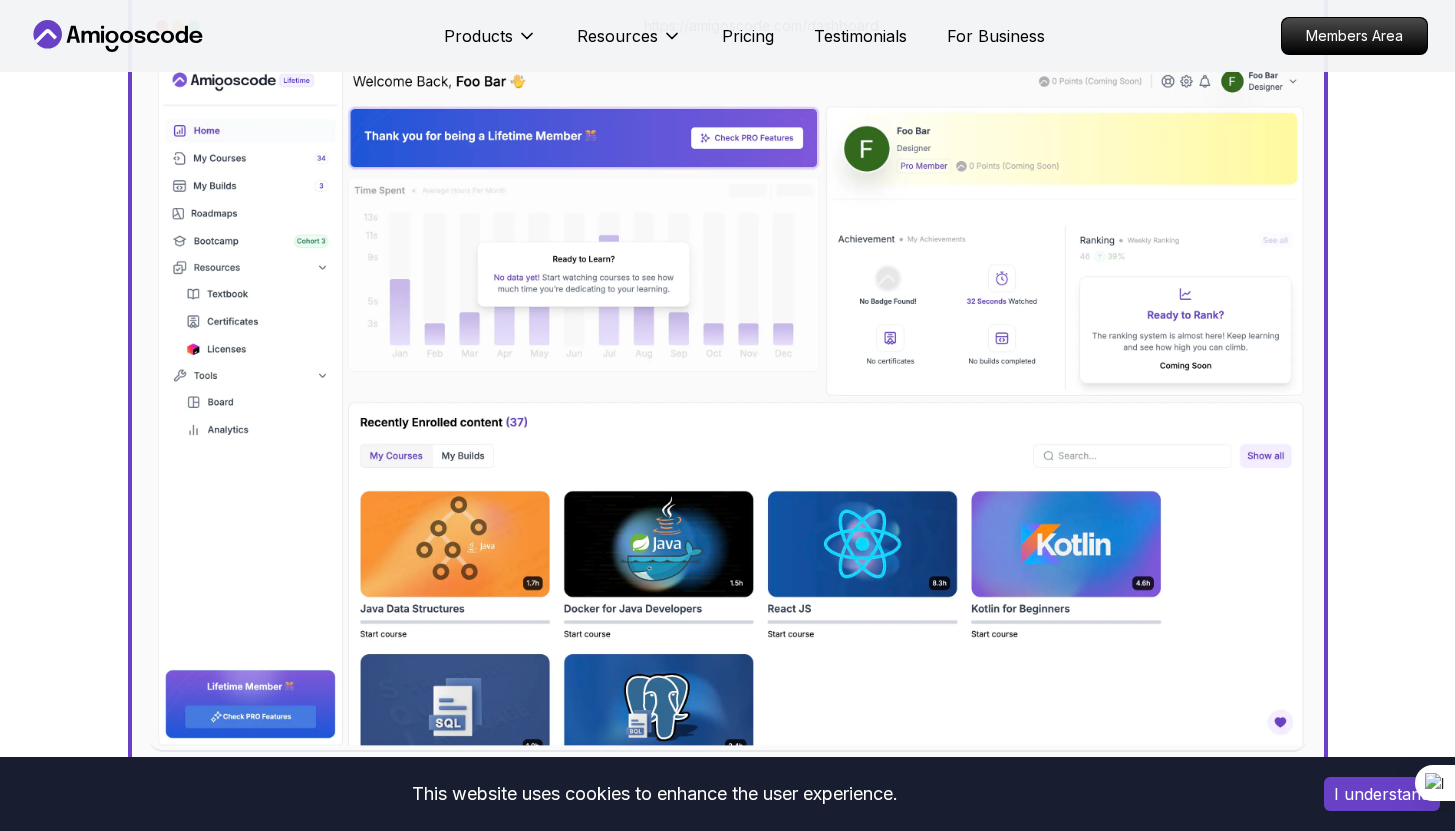 scroll, scrollTop: 0, scrollLeft: 0, axis: both 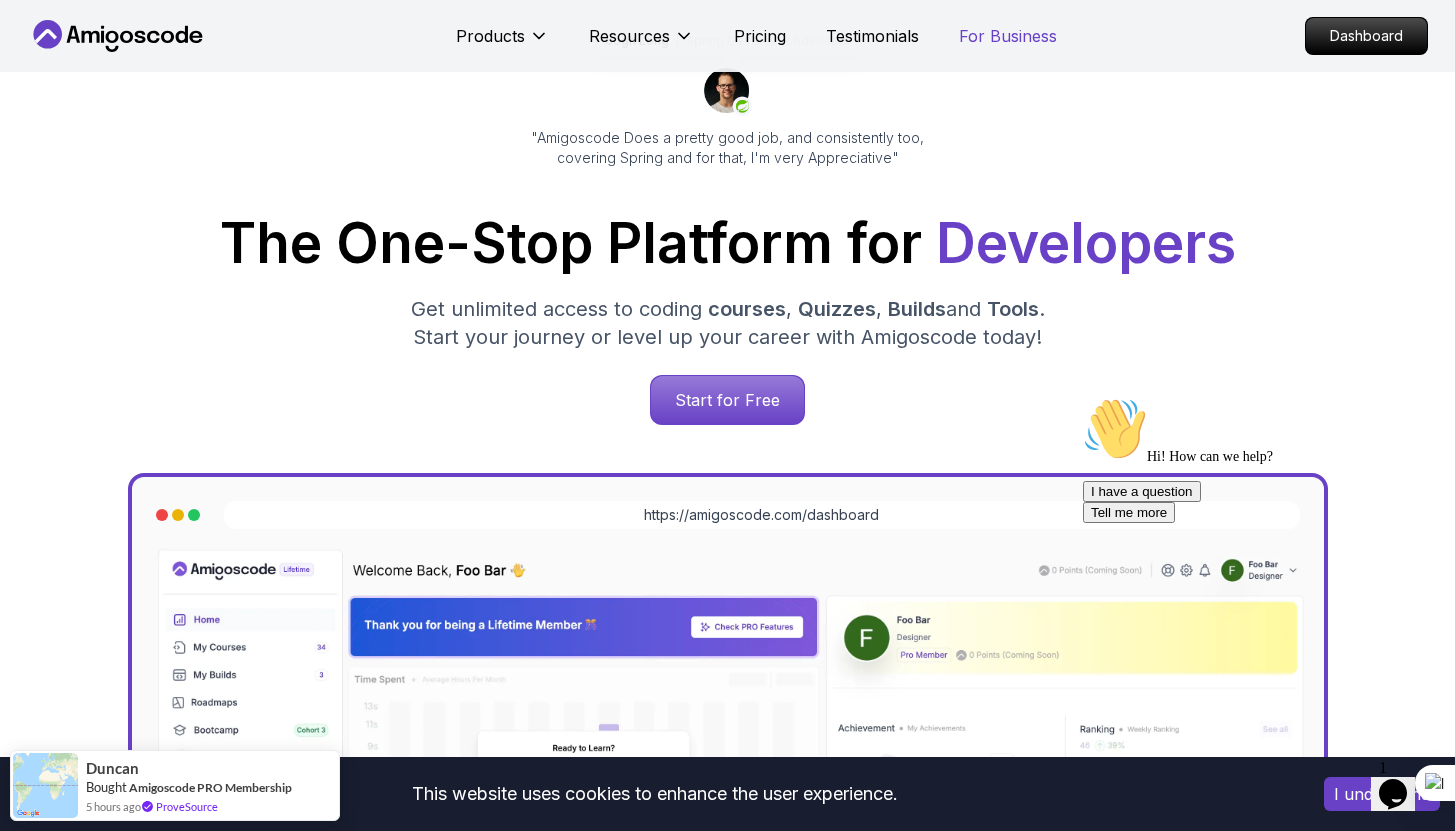 click on "For Business" at bounding box center [1008, 36] 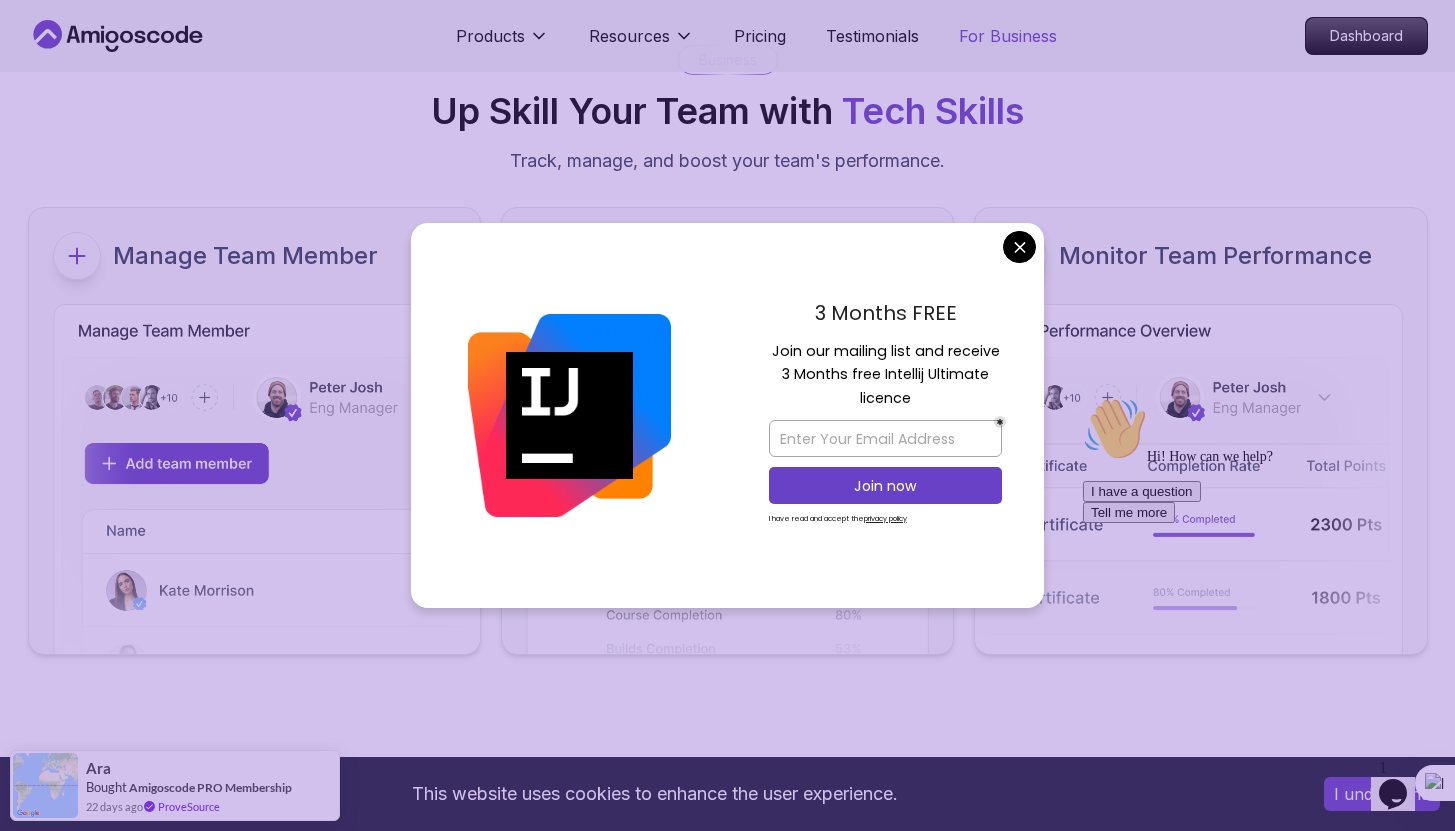 scroll, scrollTop: 145, scrollLeft: 0, axis: vertical 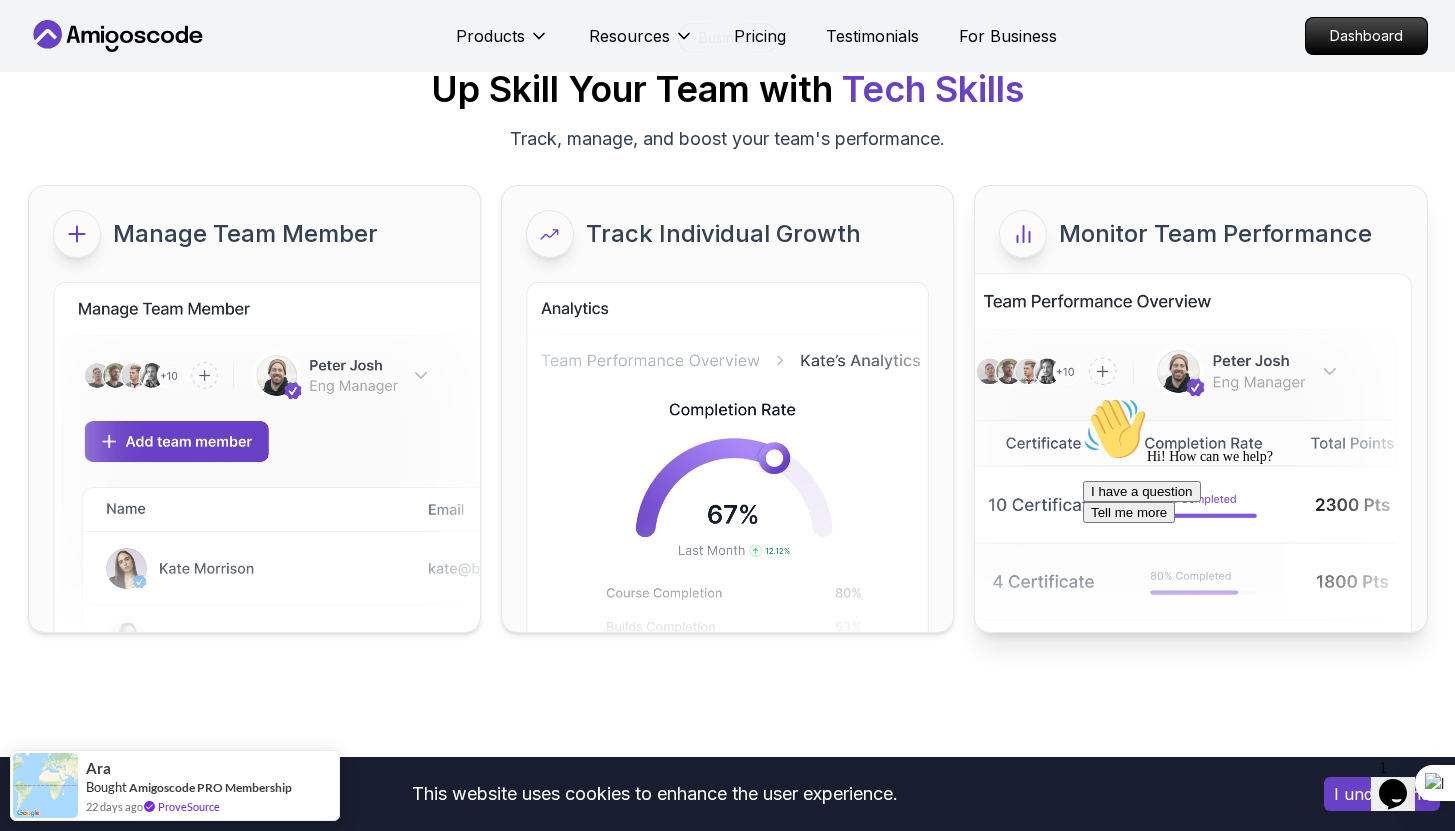 click on "This website uses cookies to enhance the user experience. I understand Products Resources Pricing Testimonials For Business Dashboard Products Resources Pricing Testimonials For Business Dashboard Business Up Skill Your Team with Tech Skills Track, manage, and boost your team's performance. Manage Team Member Track Individual Growth Monitor Team Performance Let's level up your Business together You can reach us anytime via: [EMAIL] With Amigoscode you can: Train your entire workforce with a diverse course library Develop highly skilled tech teams in safe, simulated environments Integrate our content with your existing learning management system Provide personalized learning paths for individual employees [FIRST] * [LAST] * [EMAIL] * [COMPANY] * [WEBSITE] * [COMPANY_SIZE] Choose company size 1-100 100-300 300-500 +1000 [LICENSES] Choose number of licences 1-100 100-300 300-500 +1000 Just myself Message Submit By signing up, you agree to our terms and" at bounding box center [727, 1317] 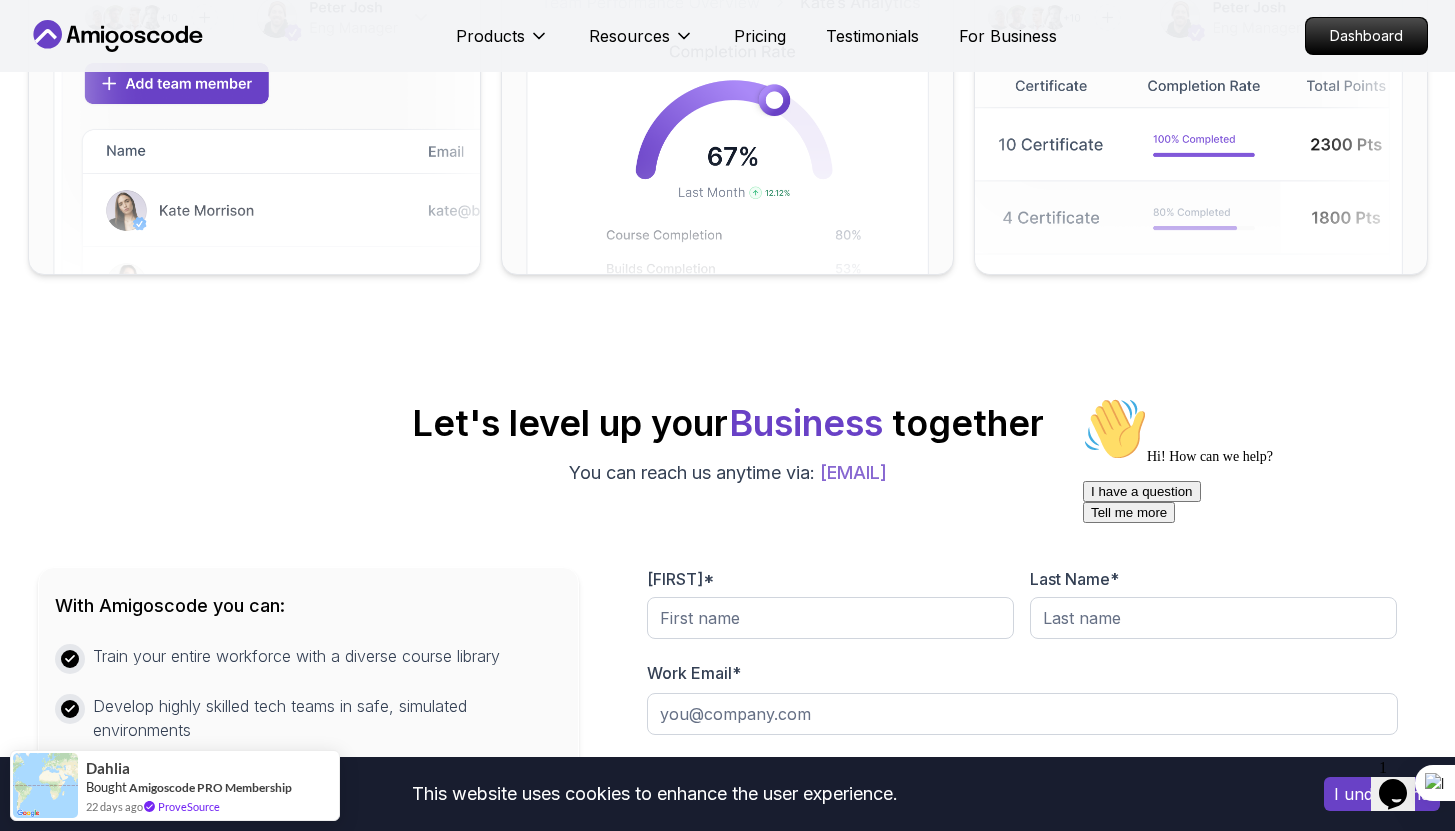 scroll, scrollTop: 0, scrollLeft: 0, axis: both 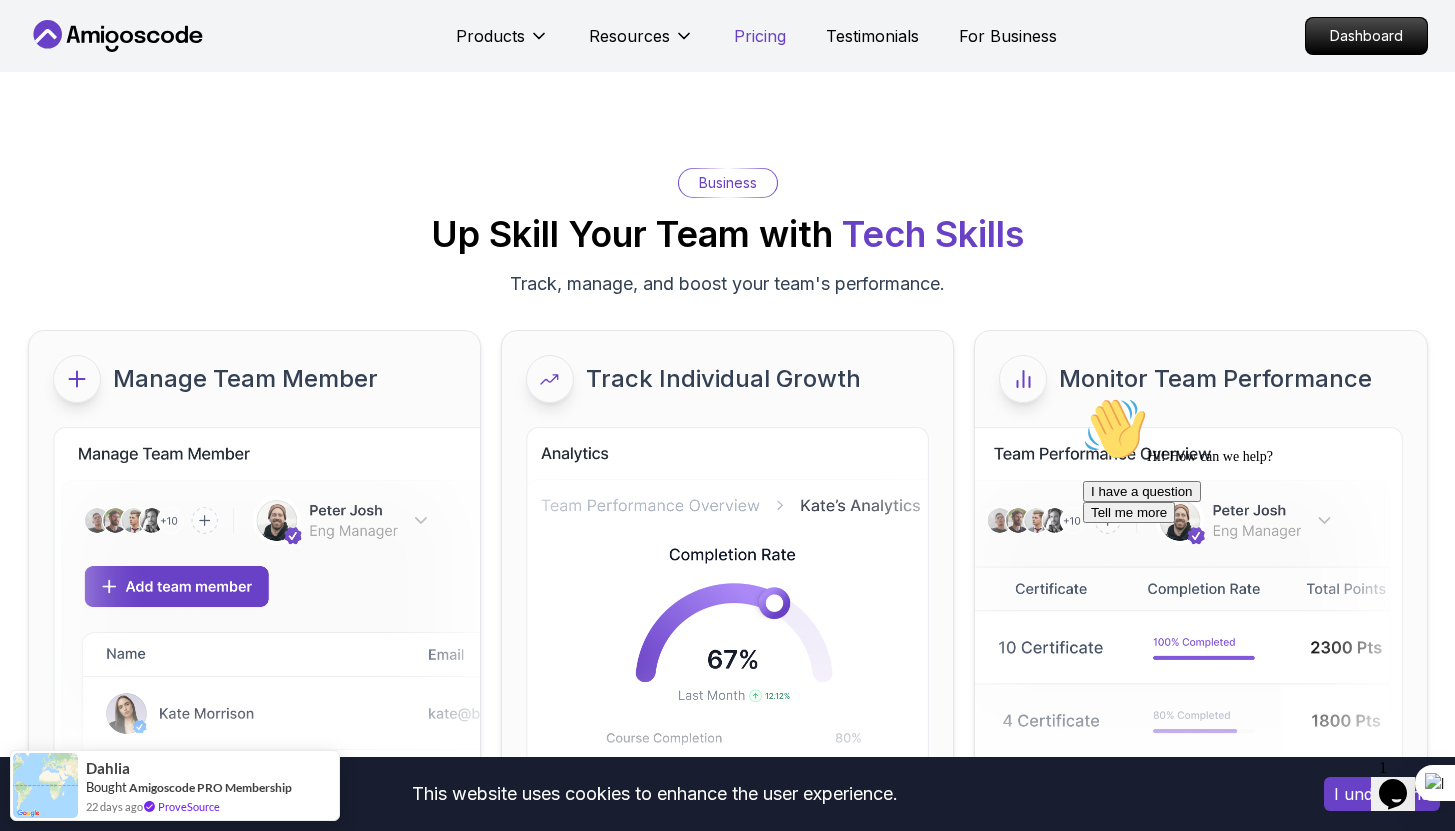 click on "Pricing" at bounding box center [760, 36] 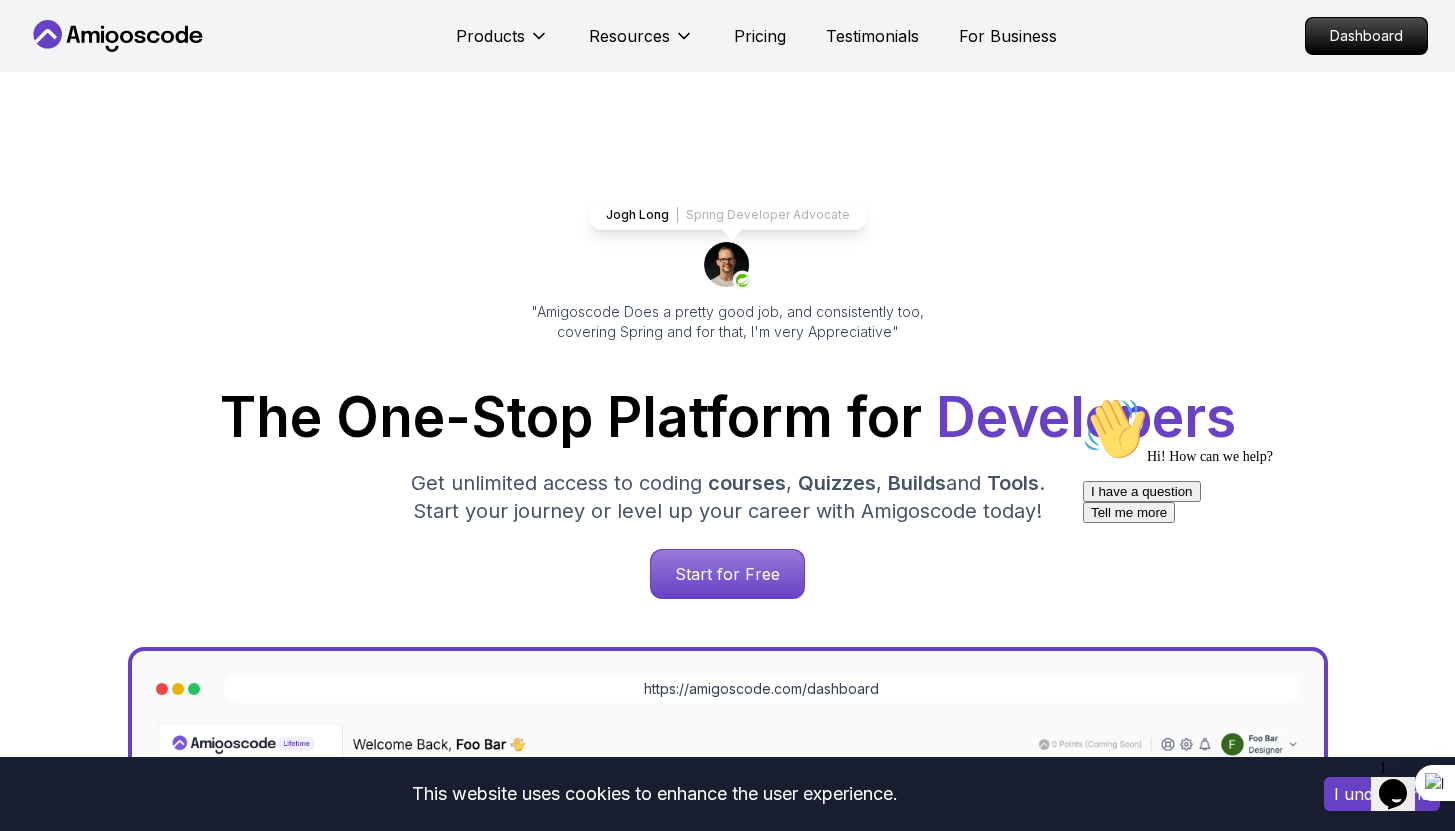 scroll, scrollTop: 4298, scrollLeft: 0, axis: vertical 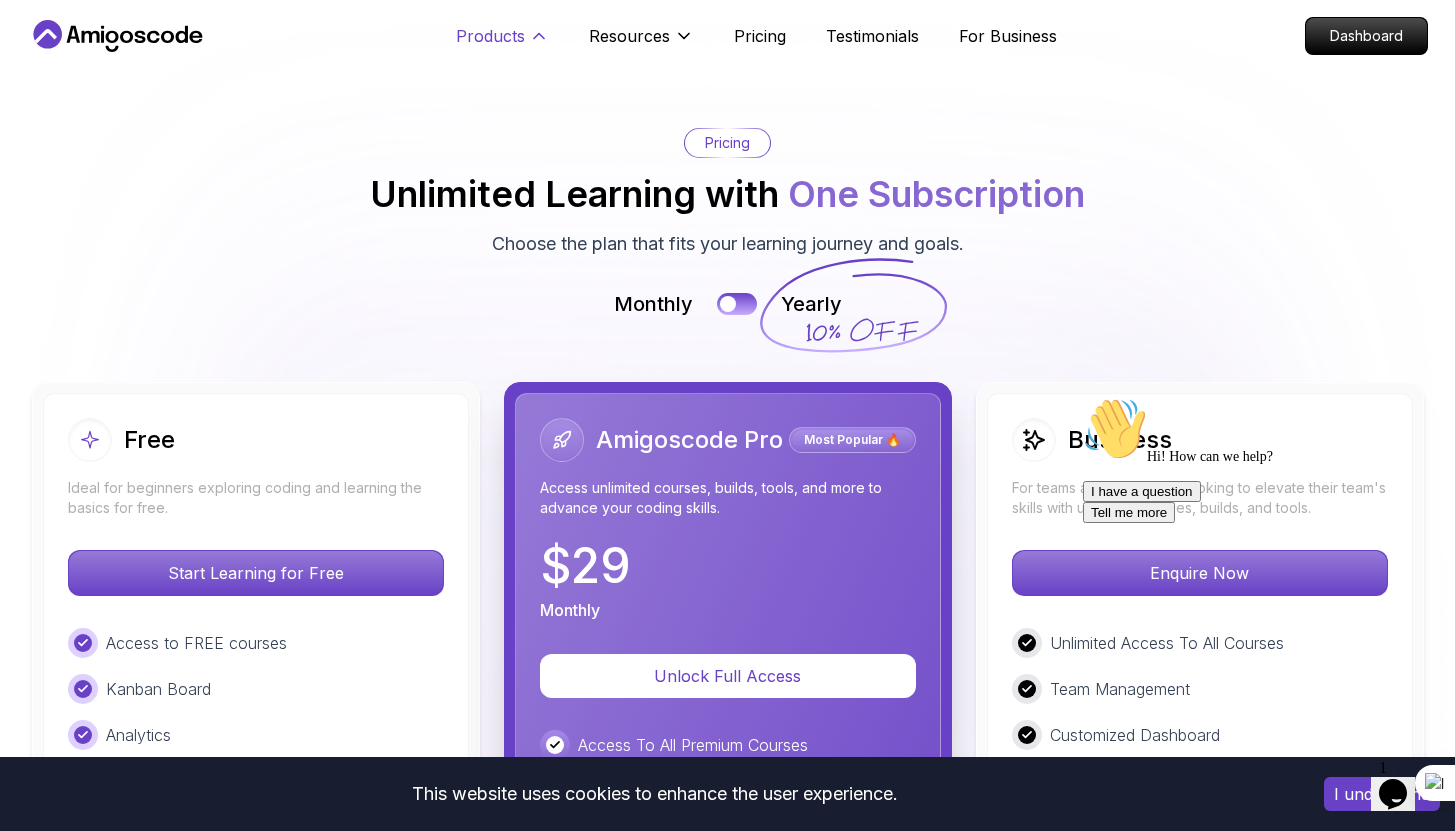 click on "Products" at bounding box center [490, 36] 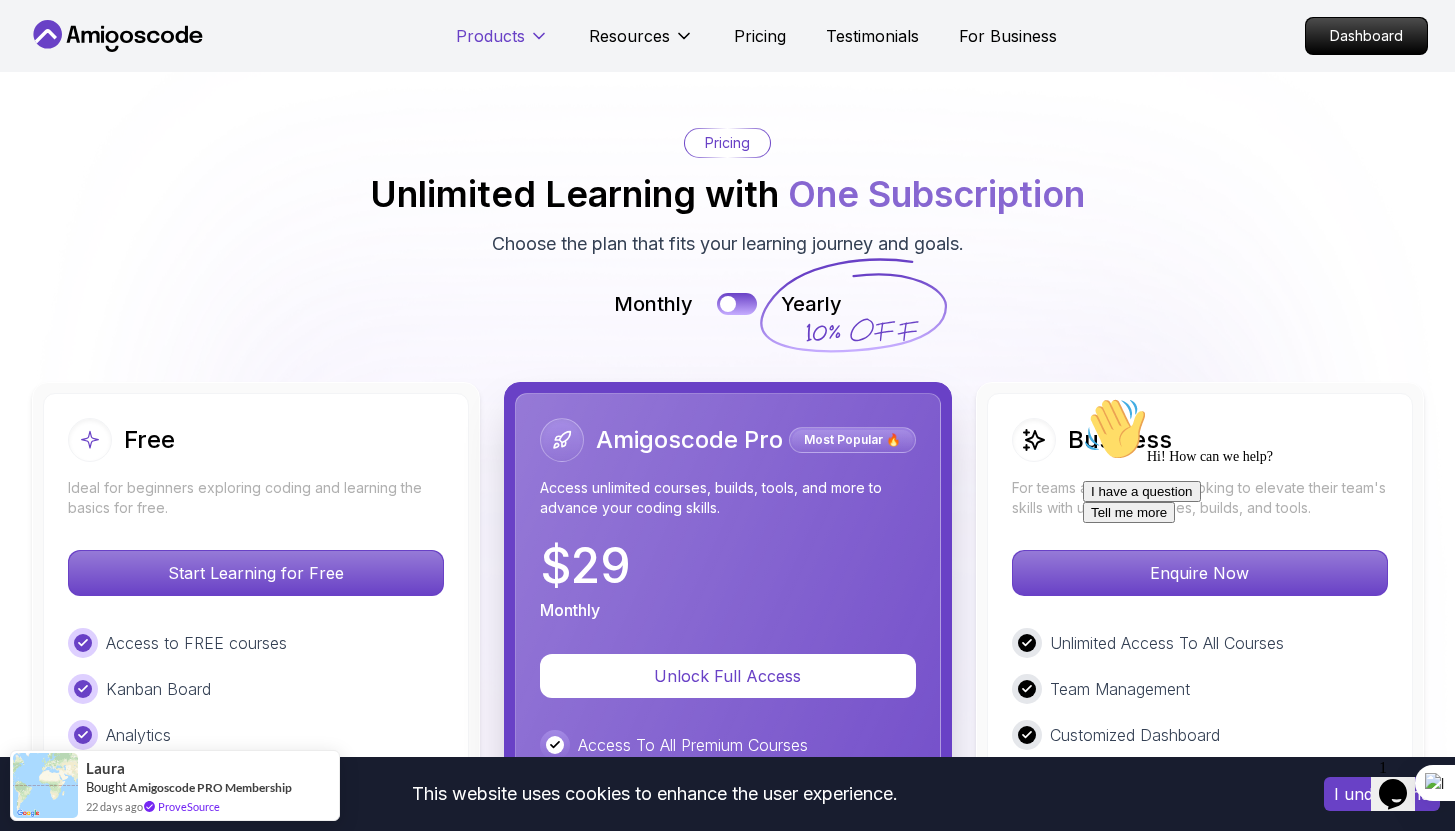 click on "Products" at bounding box center [490, 36] 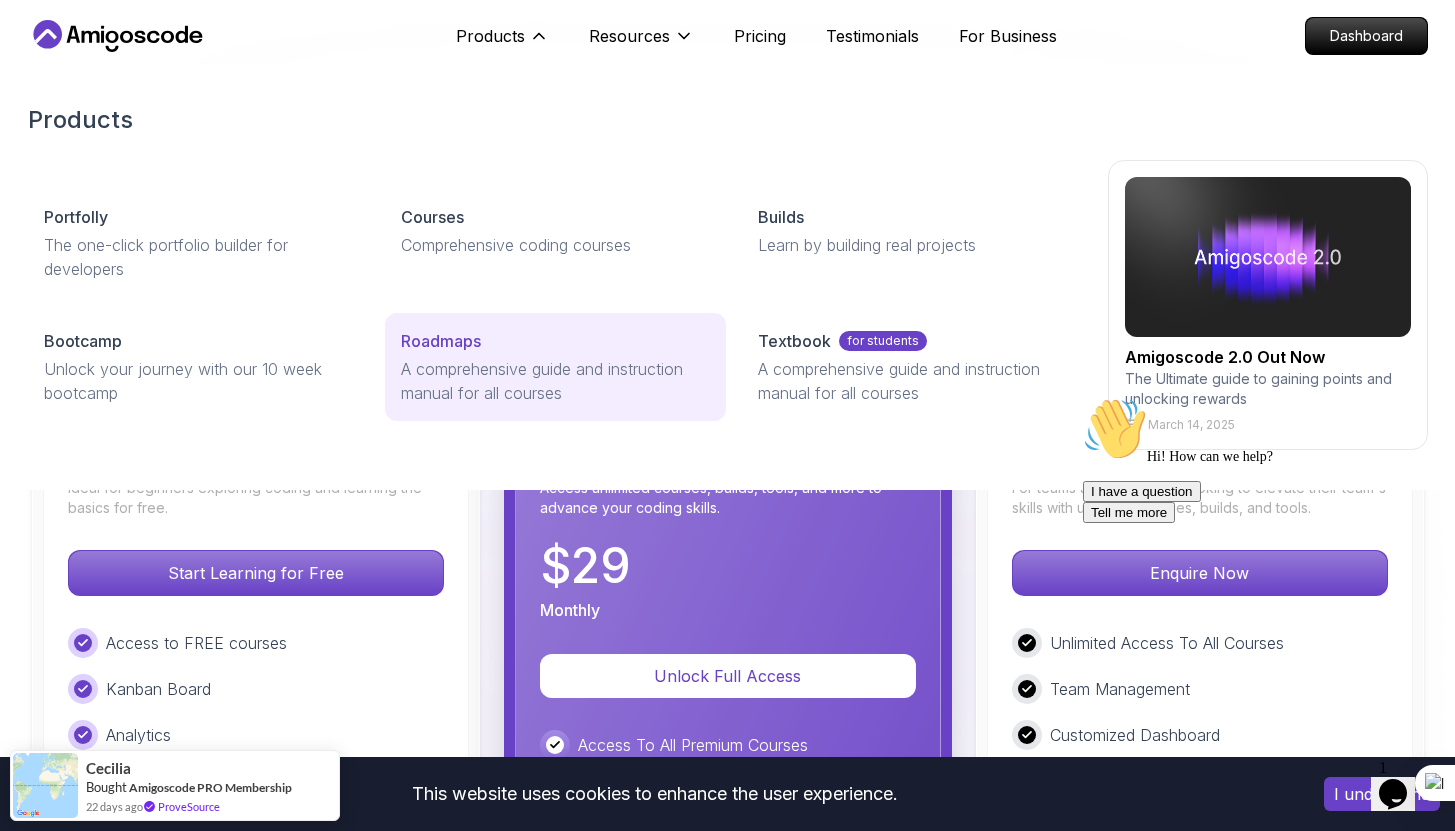 click on "Roadmaps" at bounding box center (555, 341) 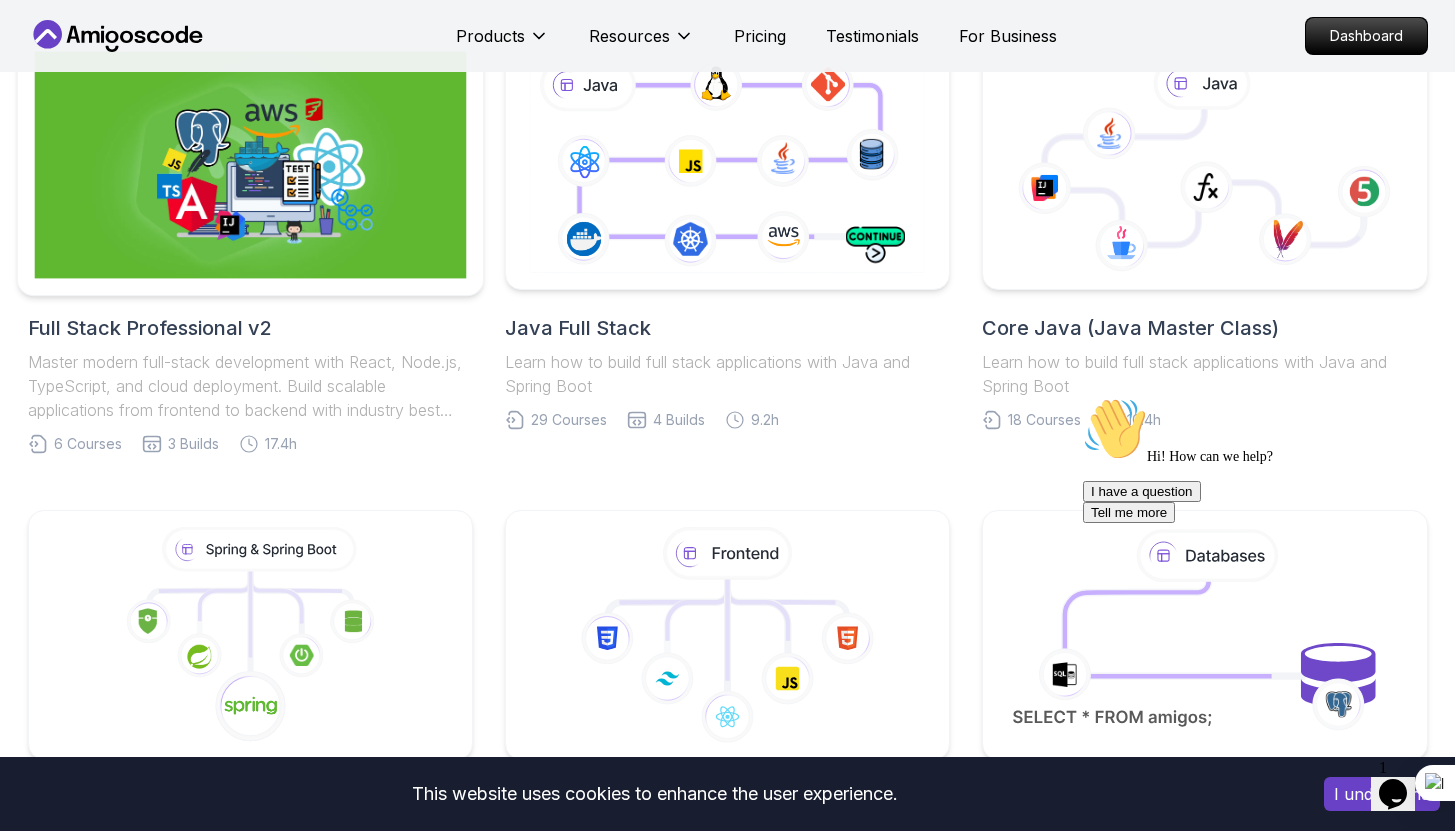 scroll, scrollTop: 250, scrollLeft: 0, axis: vertical 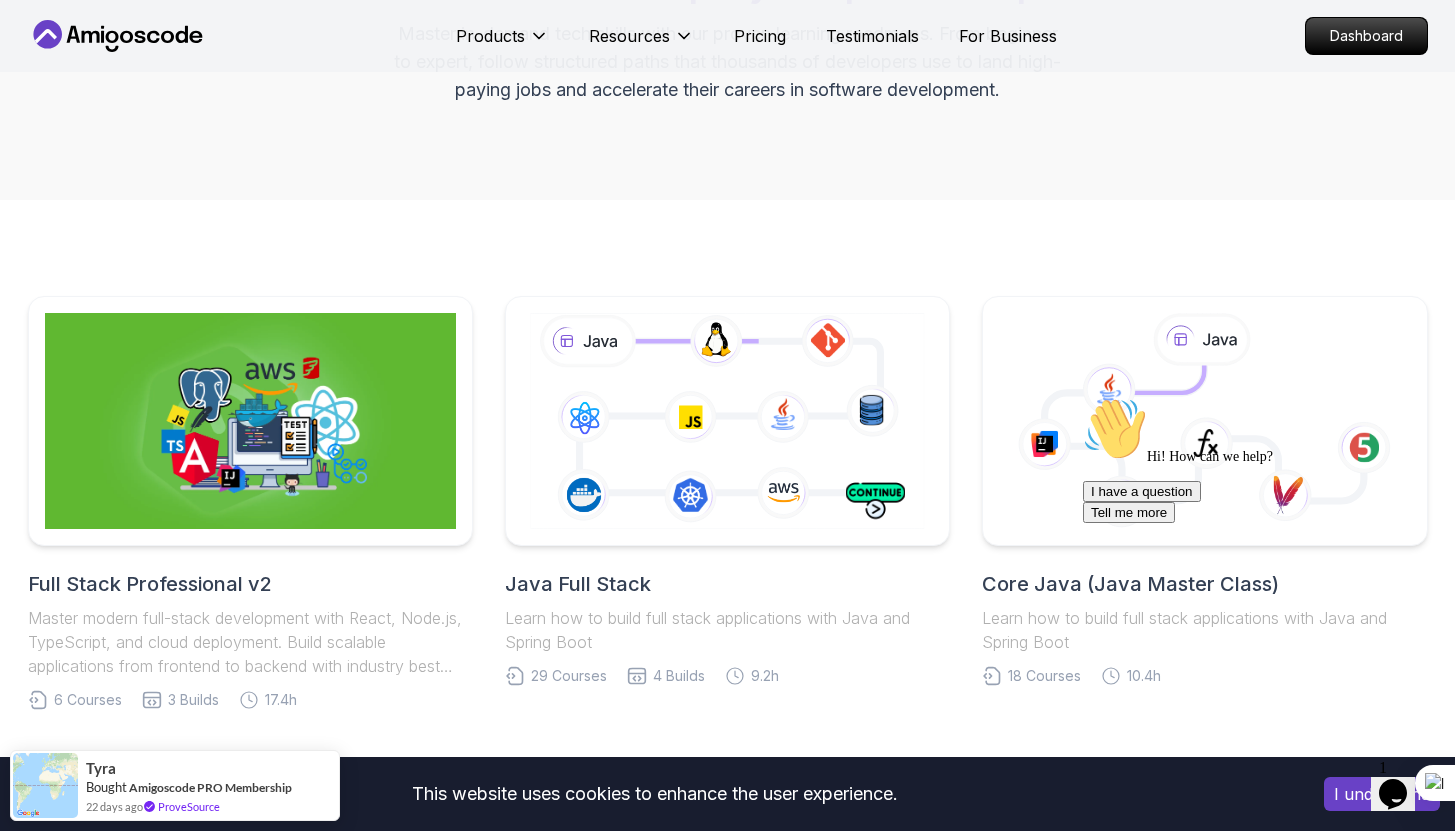 click on "Full Stack Professional v2 Master modern full-stack development with React, Node.js, TypeScript, and cloud deployment. Build scalable applications from frontend to backend with industry best practices. 6   Courses 3   Builds 17.4h" at bounding box center (250, 503) 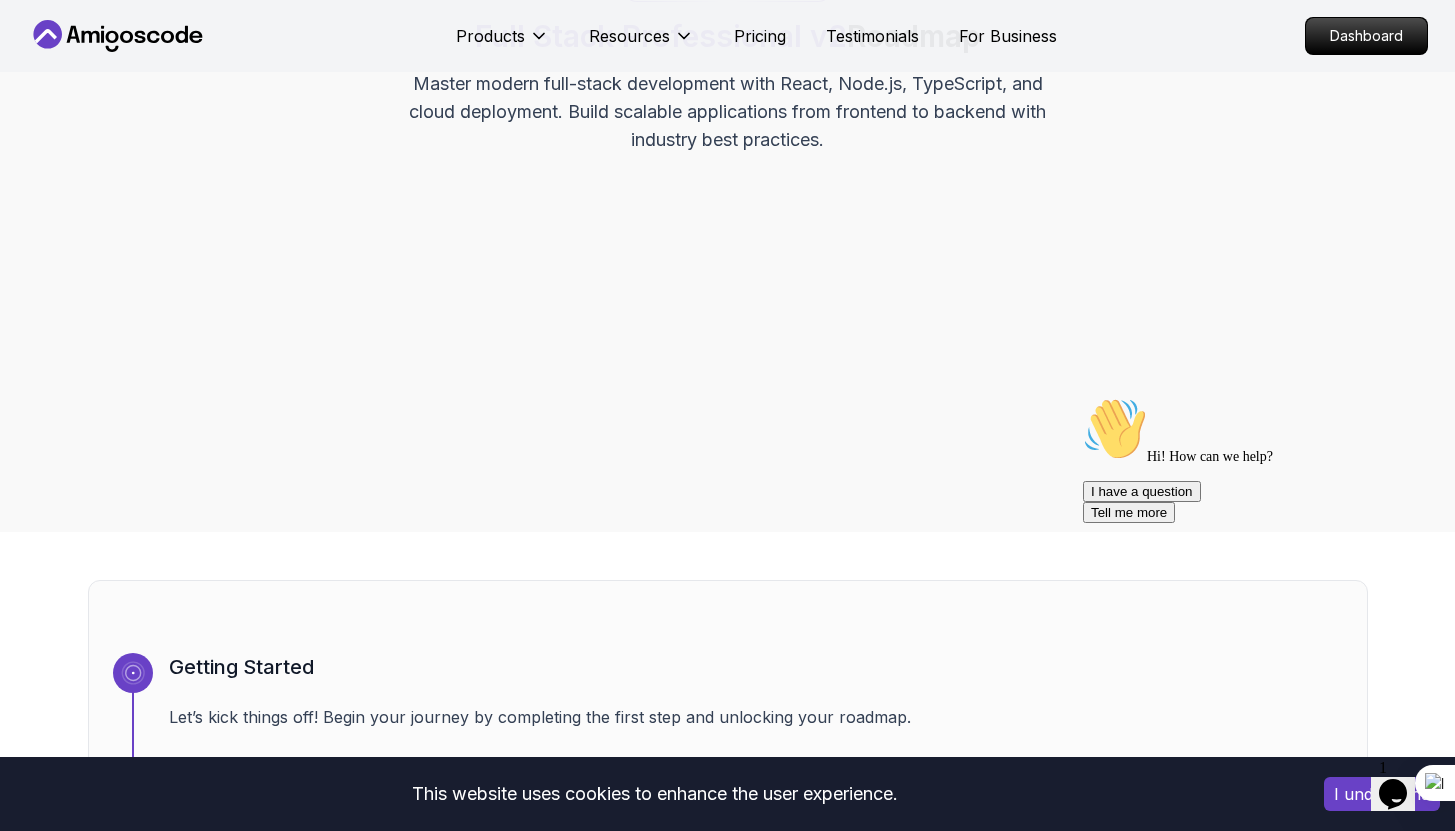 scroll, scrollTop: 0, scrollLeft: 0, axis: both 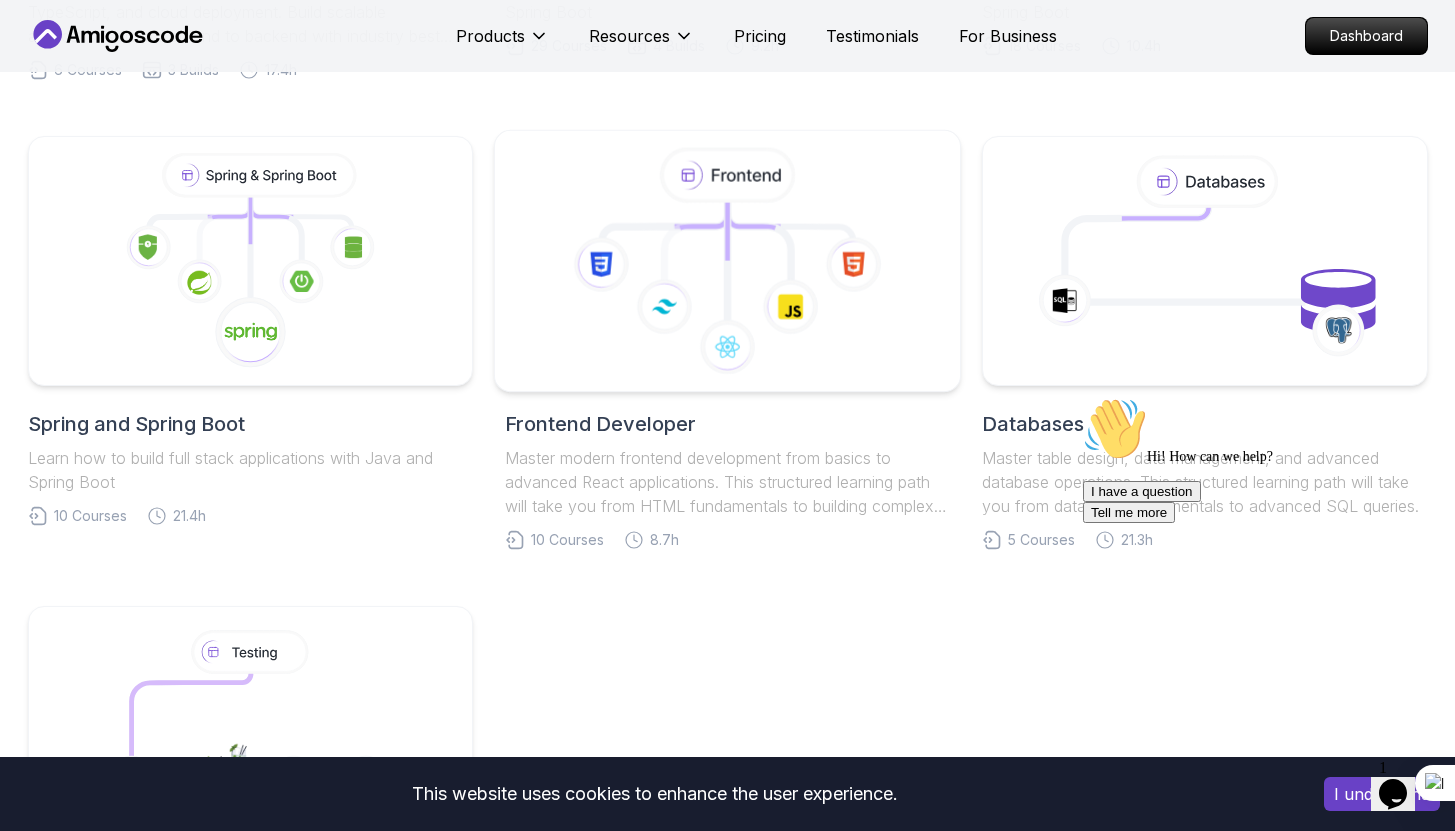 click 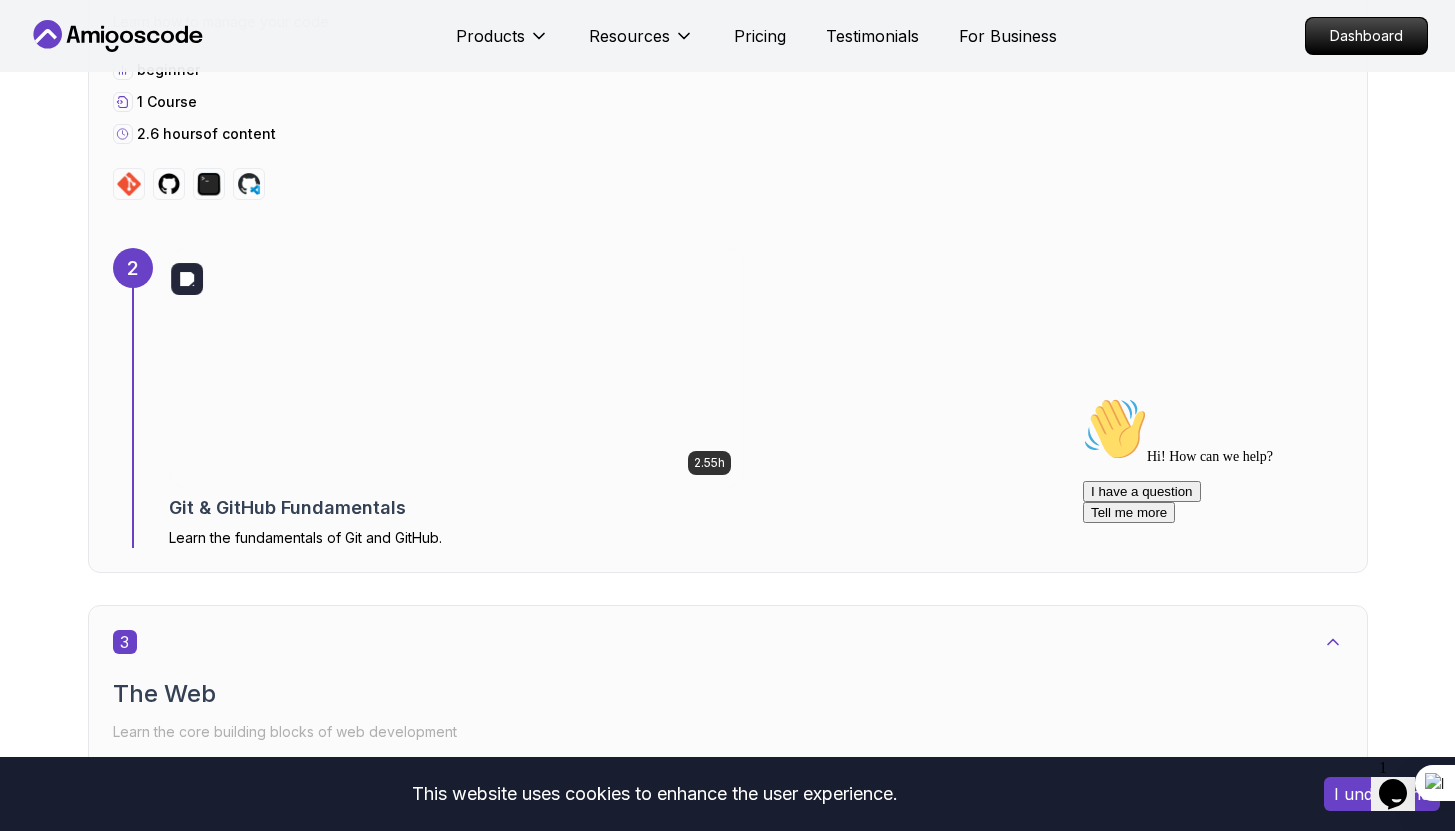 scroll, scrollTop: 1987, scrollLeft: 0, axis: vertical 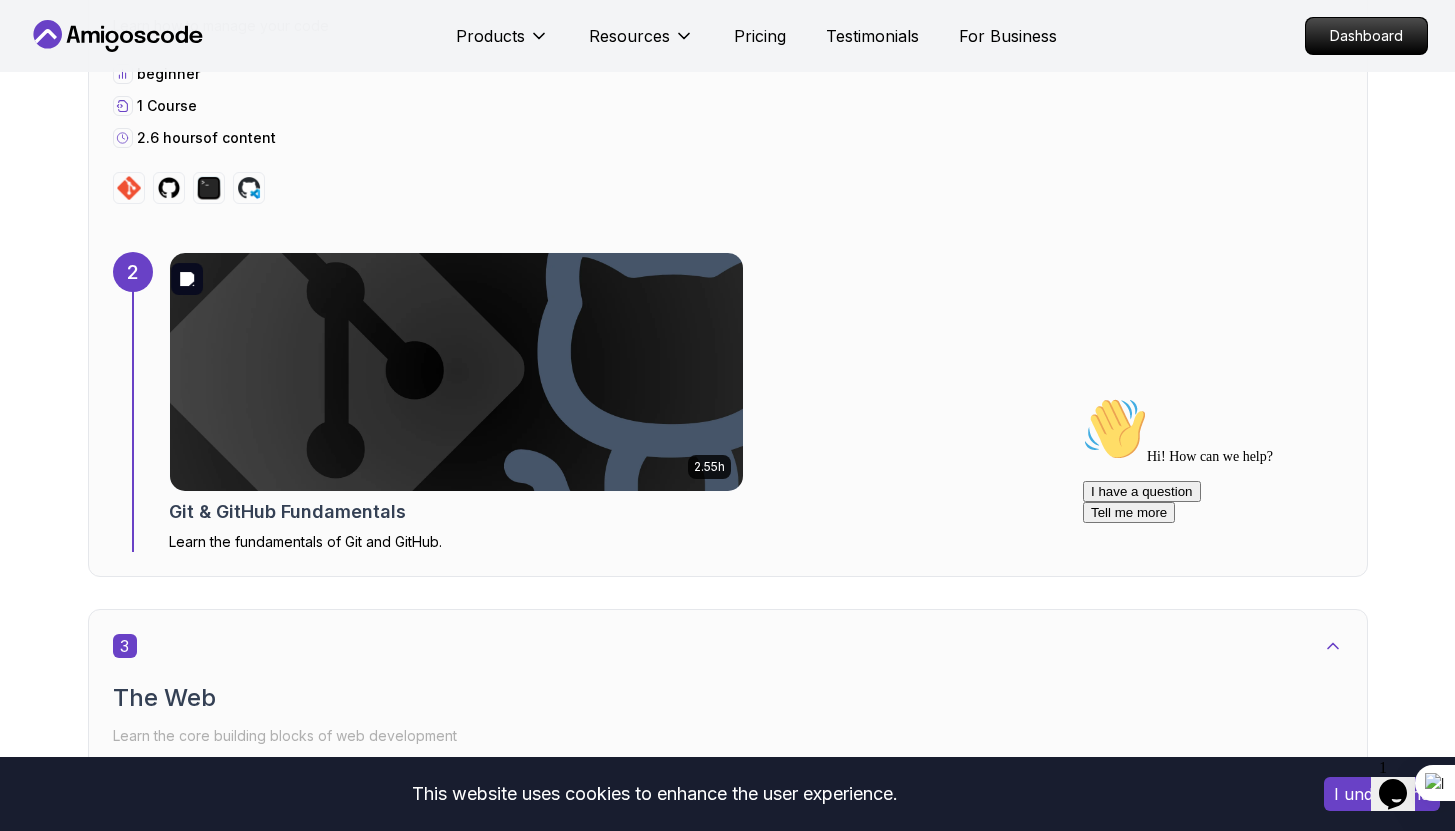 click at bounding box center [456, 372] 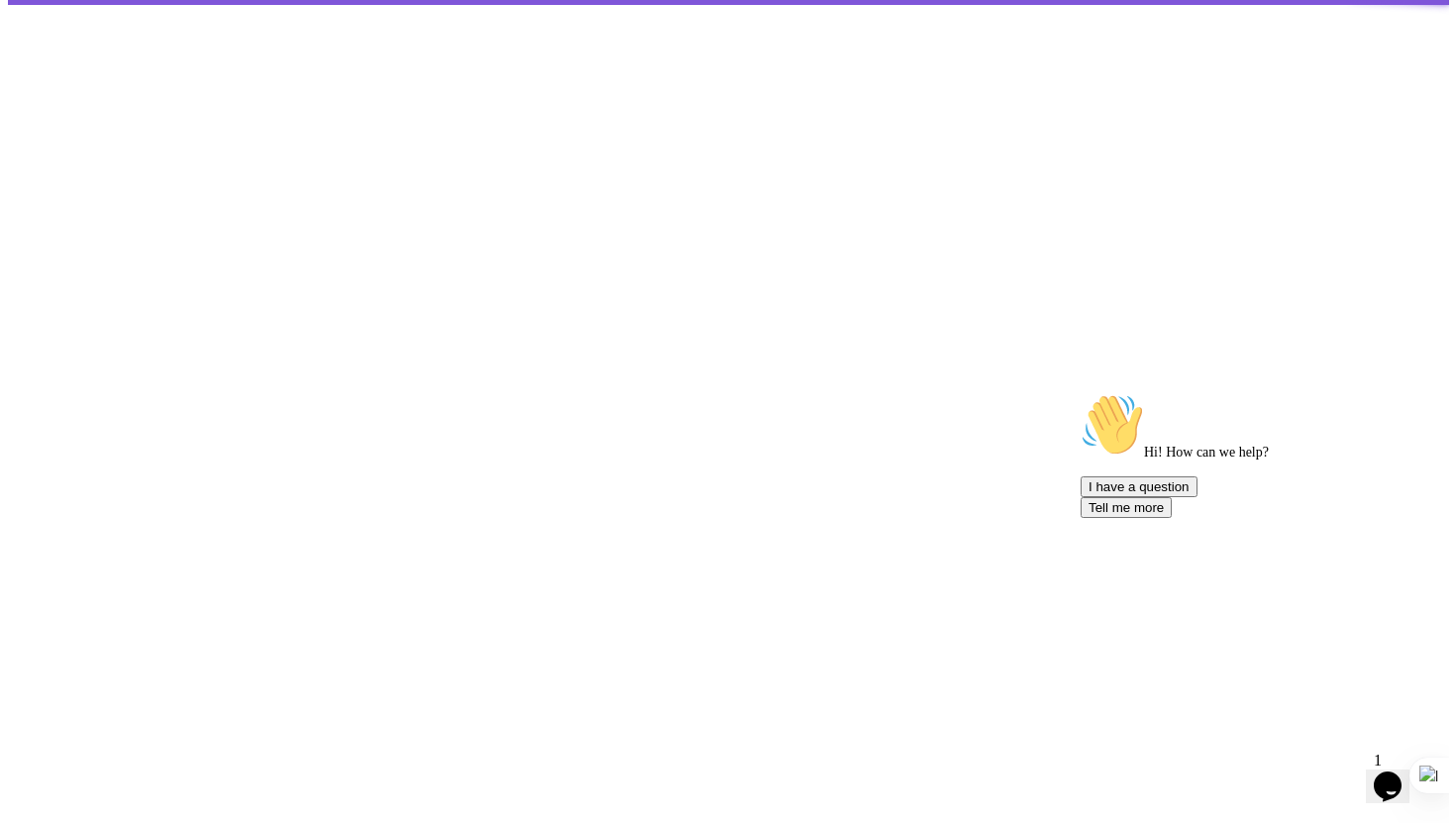 scroll, scrollTop: 0, scrollLeft: 0, axis: both 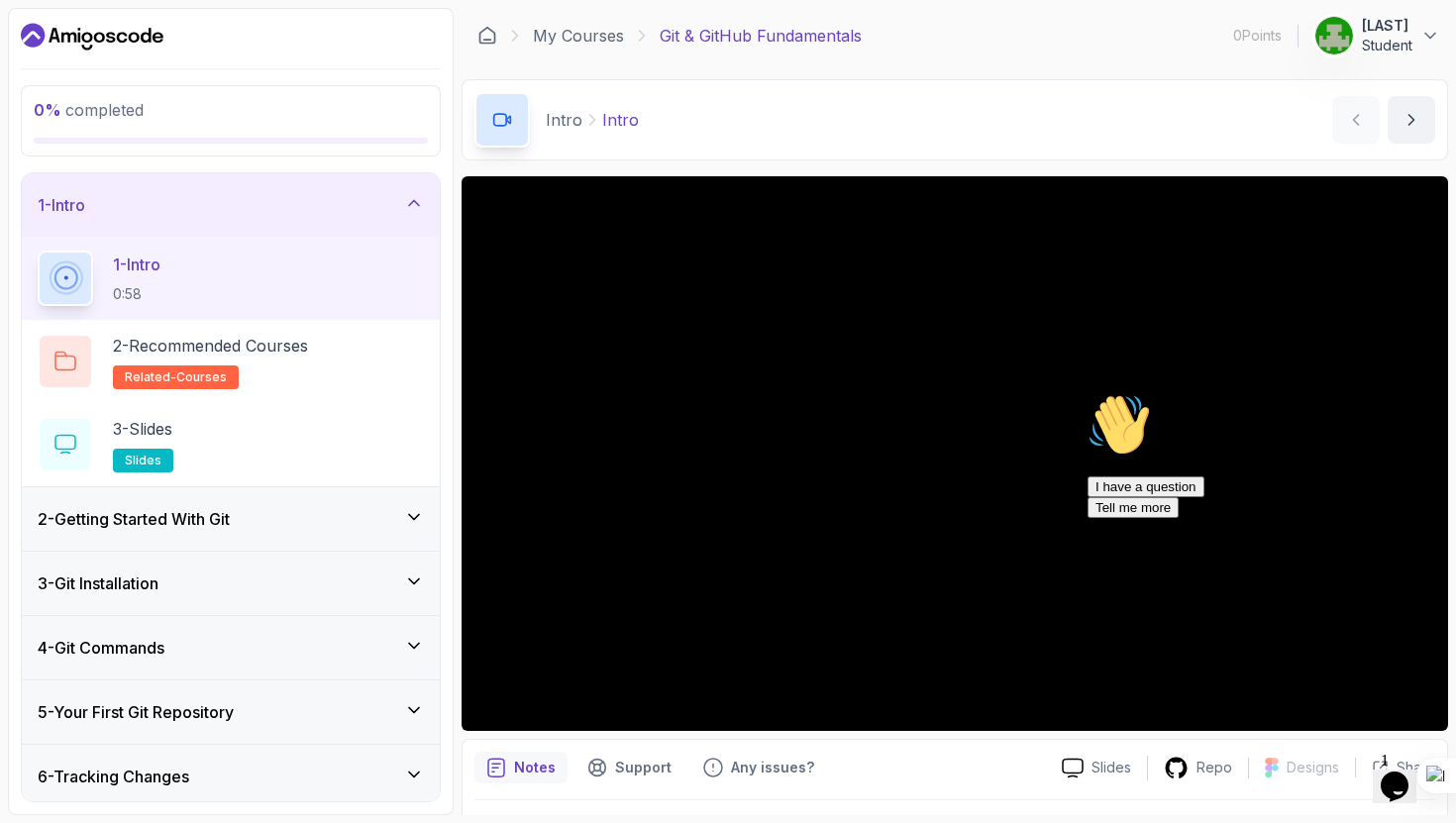 click at bounding box center [1088, 393] 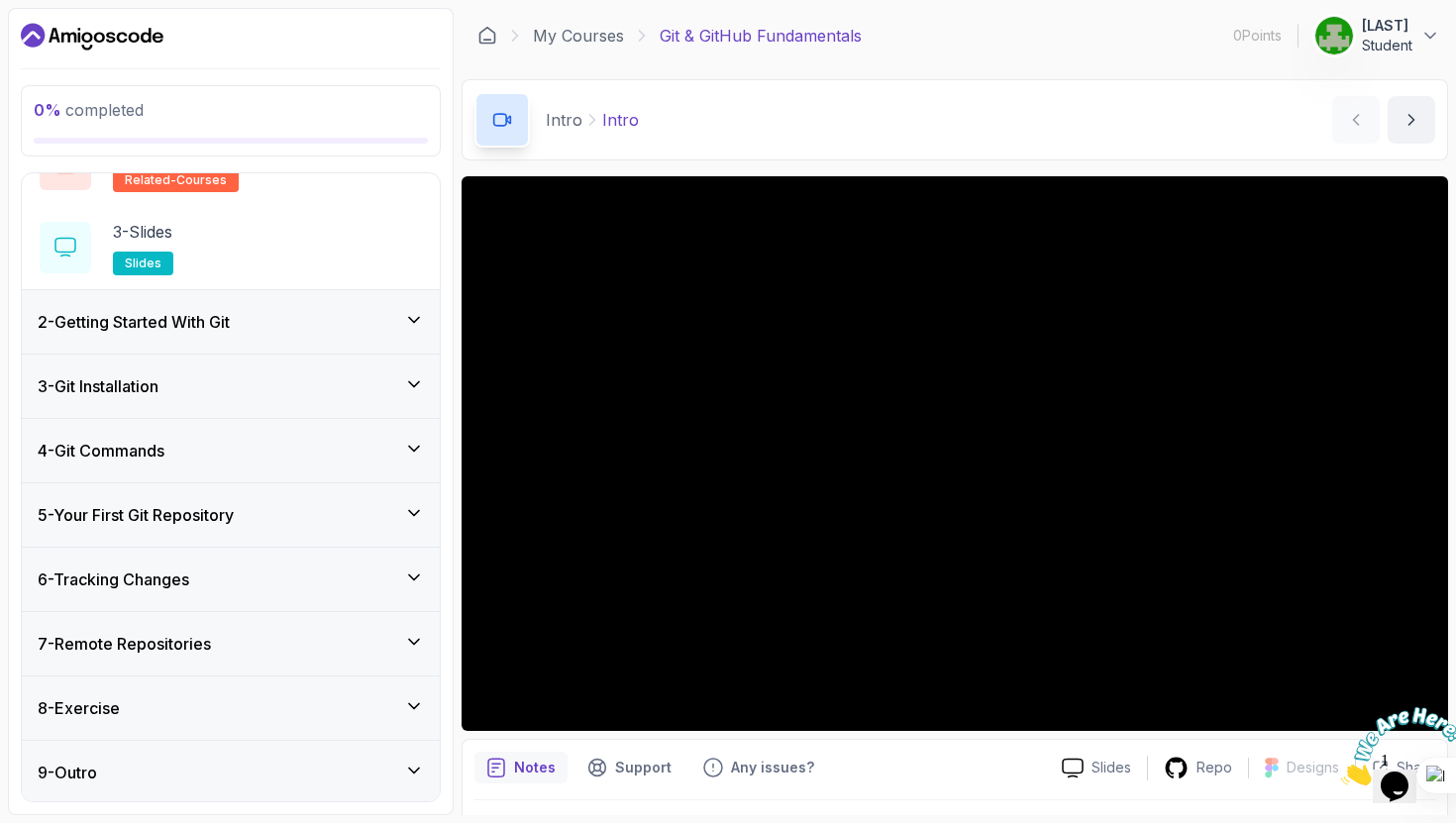 scroll, scrollTop: 200, scrollLeft: 0, axis: vertical 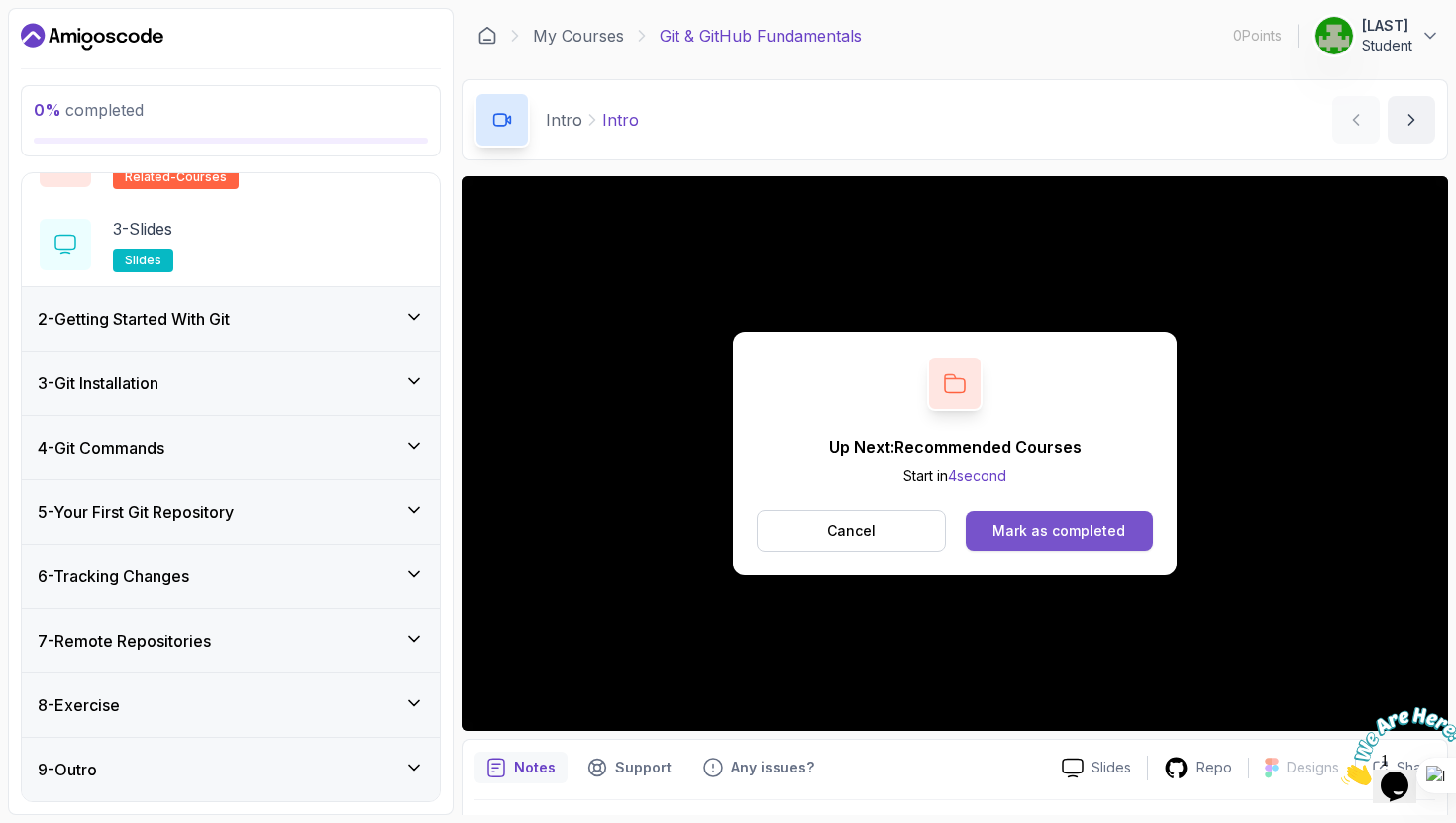 click on "Mark as completed" at bounding box center (1059, 531) 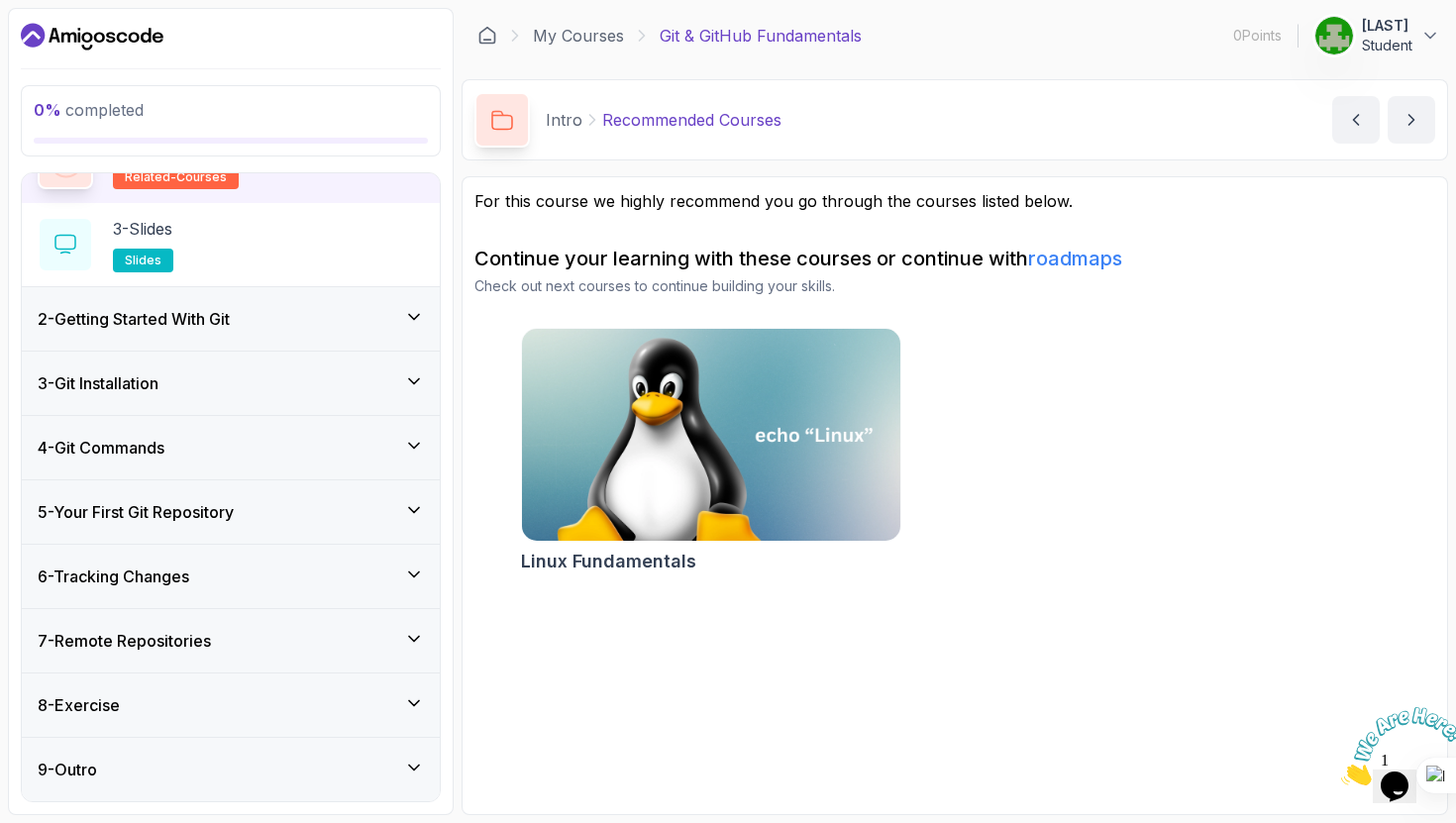 click on "2  -  Getting Started With Git" at bounding box center [231, 319] 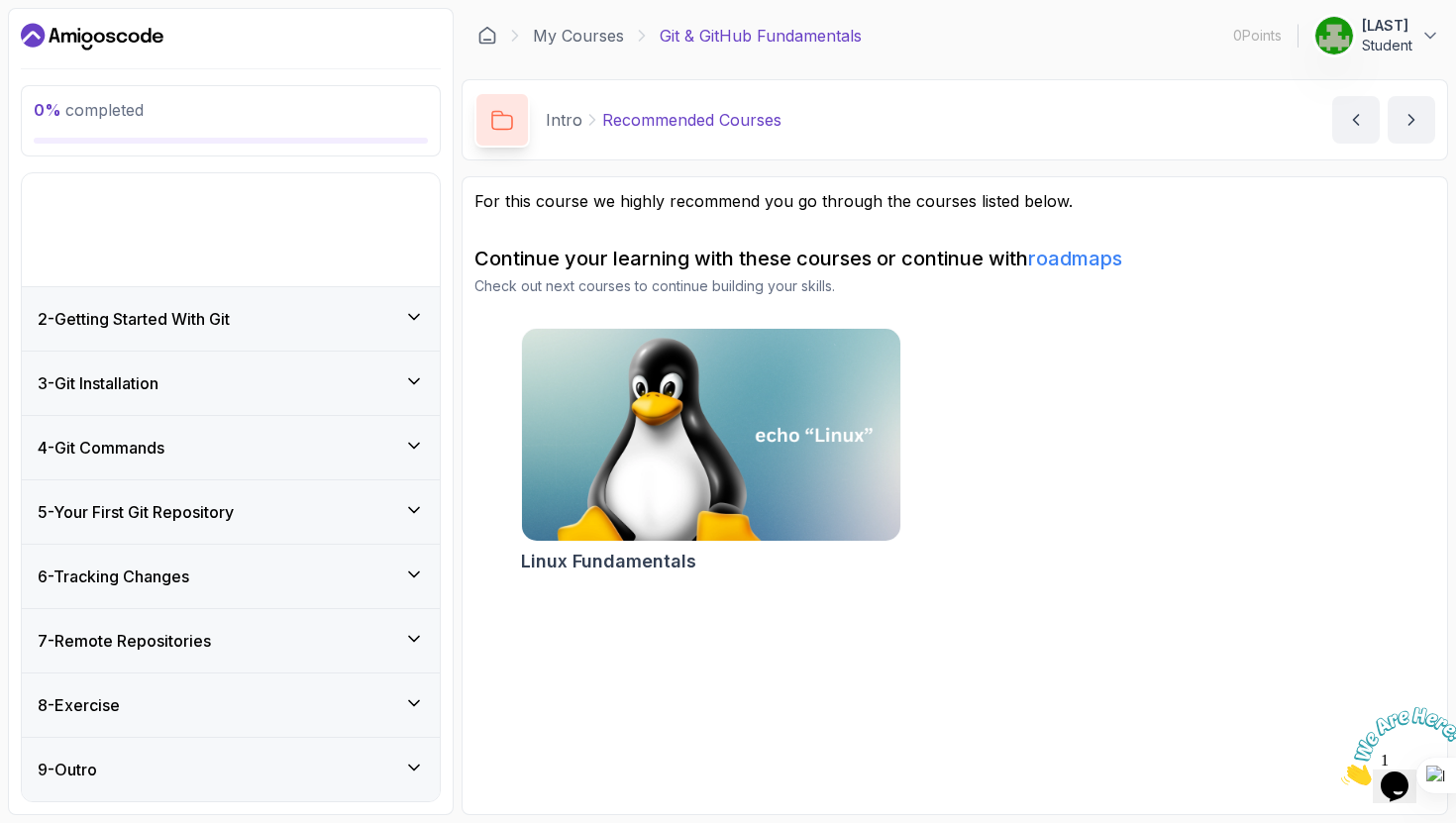 scroll, scrollTop: 0, scrollLeft: 0, axis: both 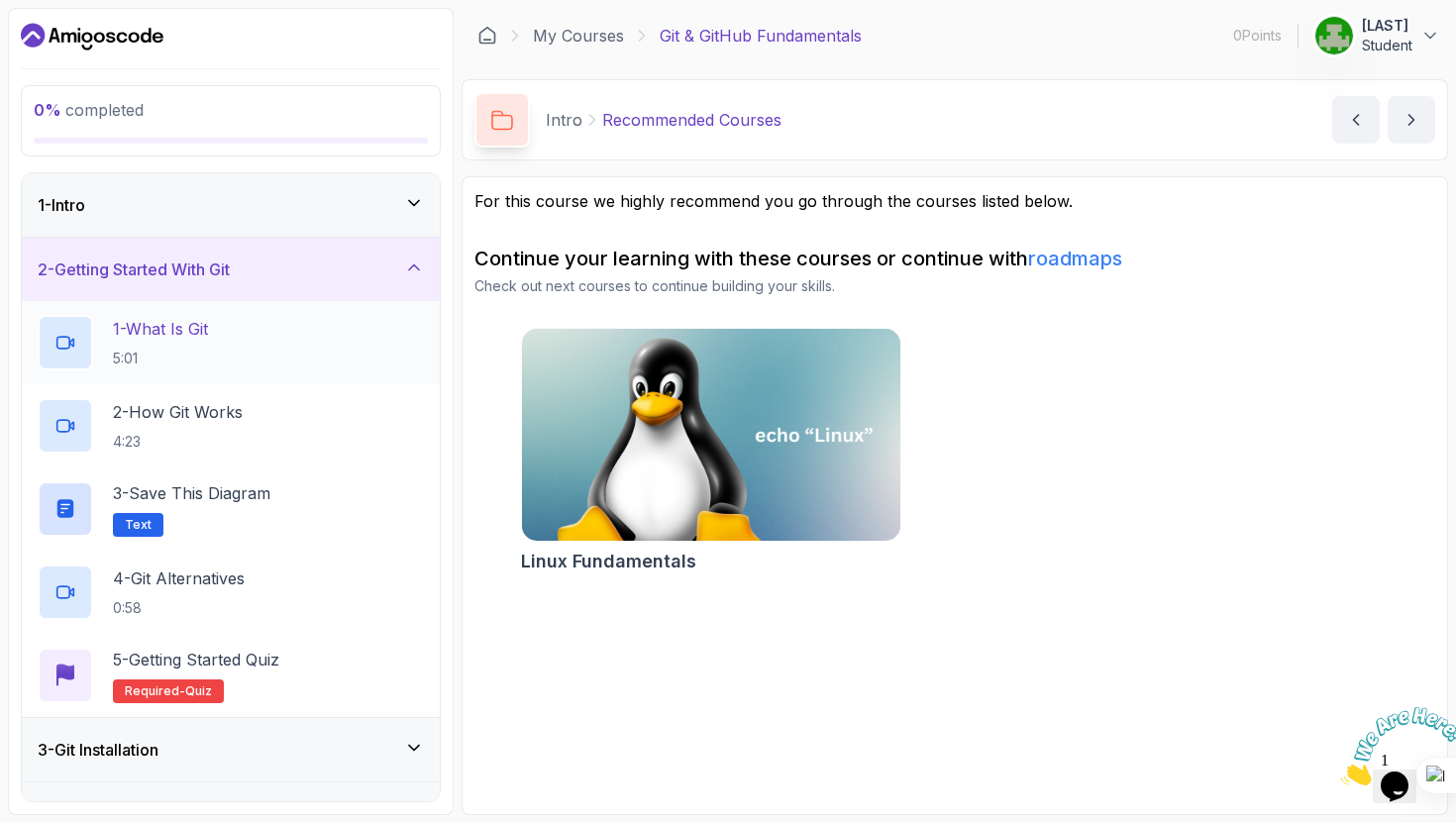 click on "1  -  What Is Git [TIME]" at bounding box center [231, 343] 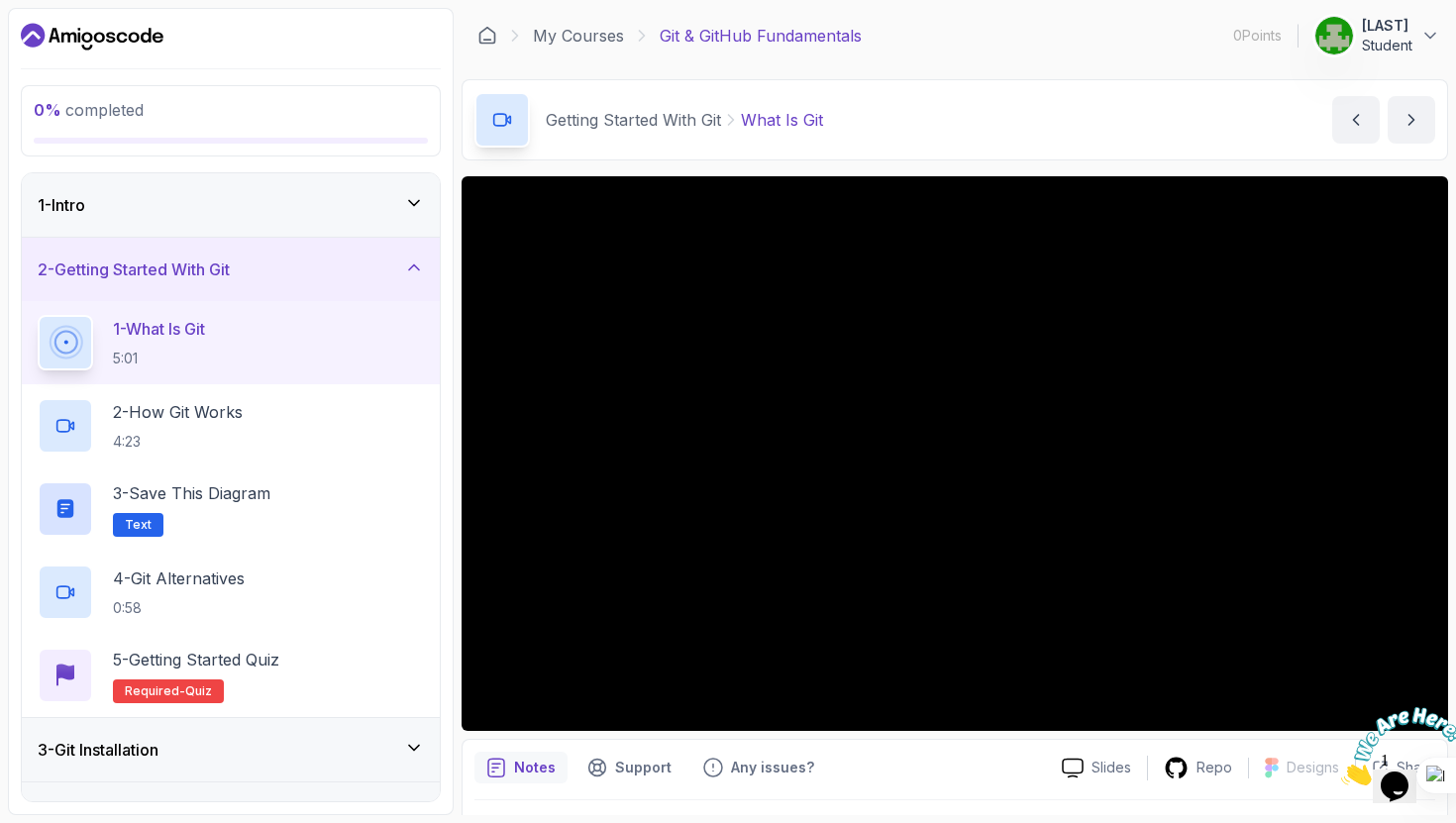click 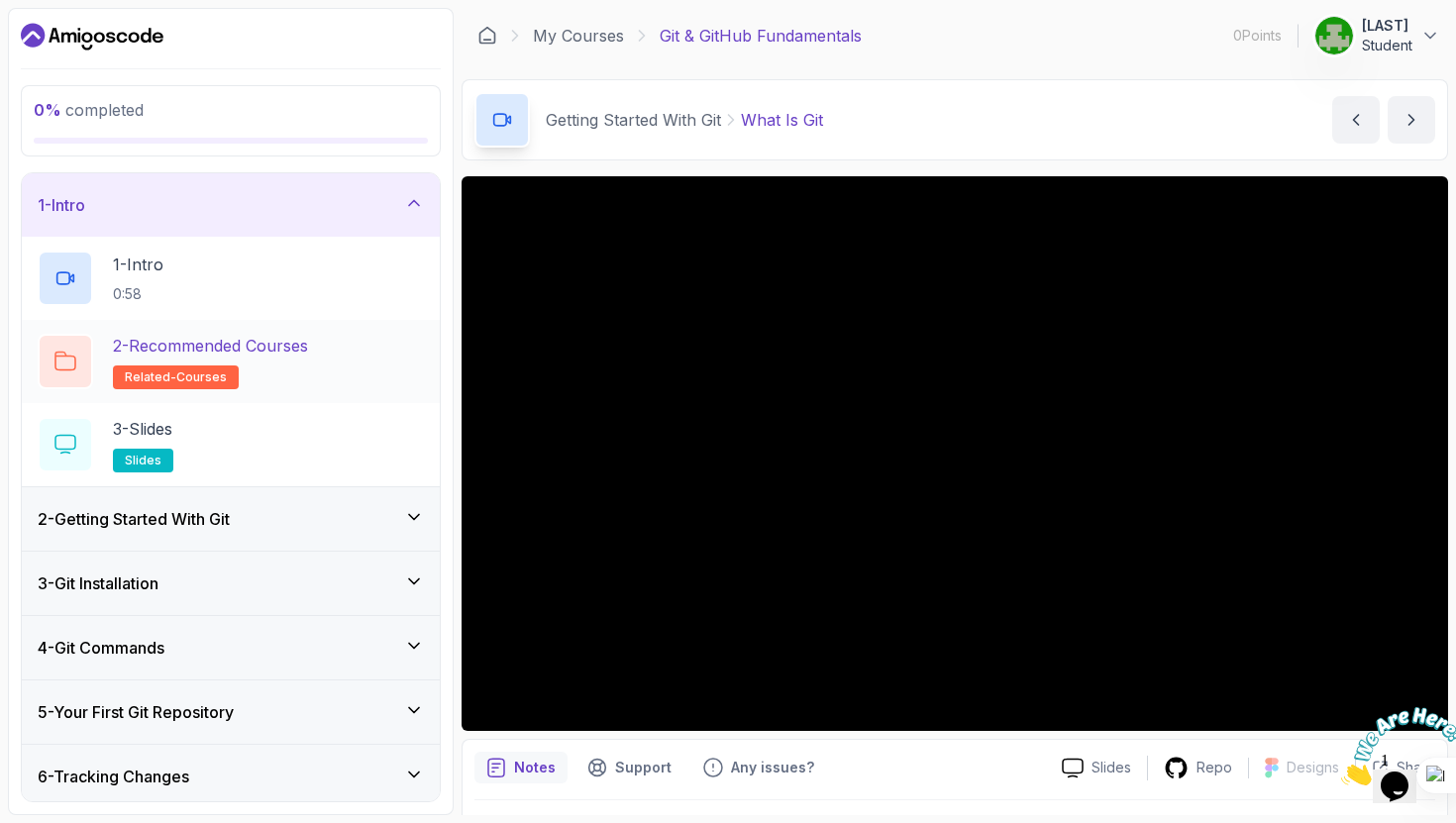 click on "2  -  Recommended Courses" at bounding box center [210, 346] 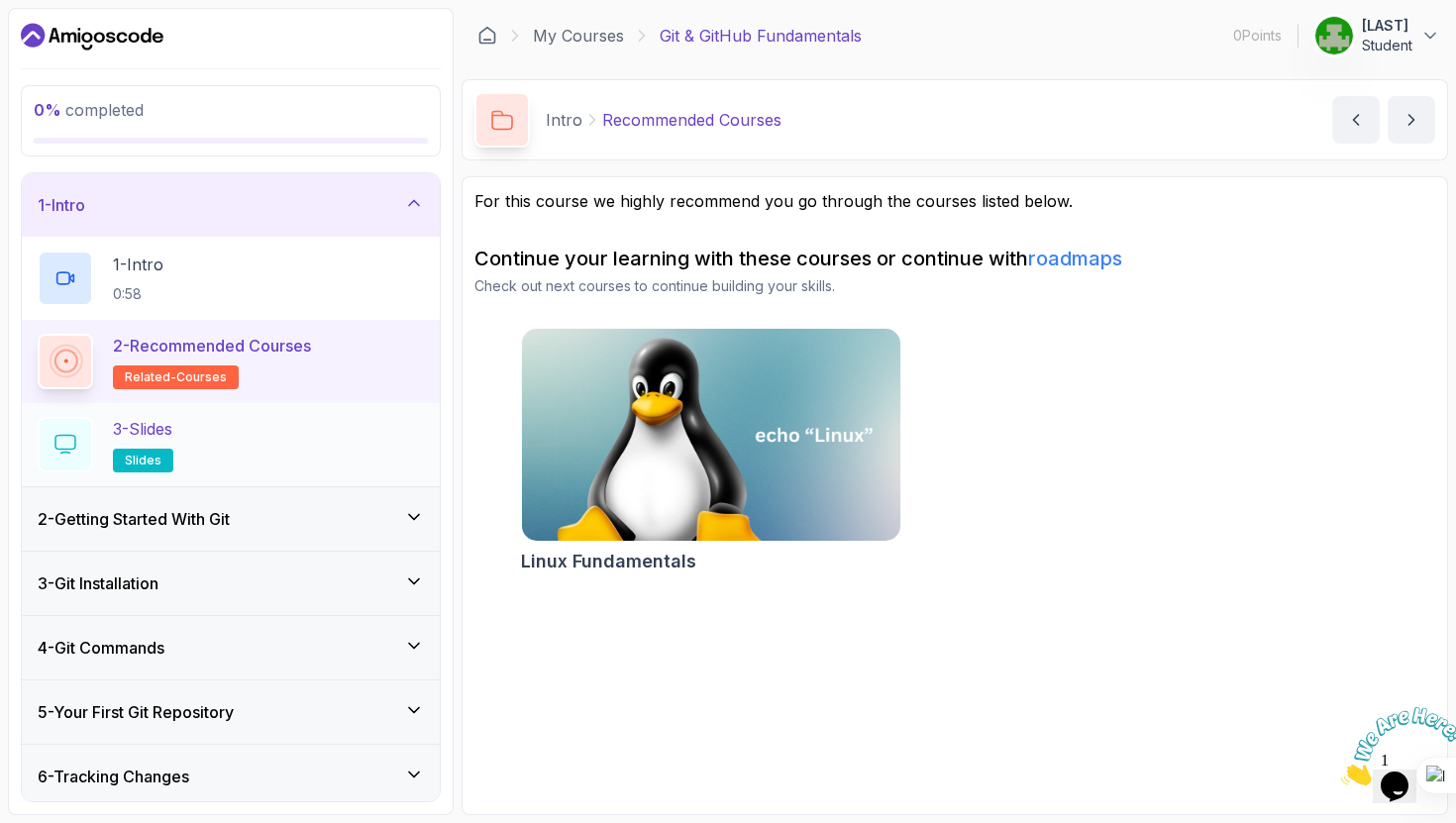 click on "3  -  Slides slides" at bounding box center (231, 445) 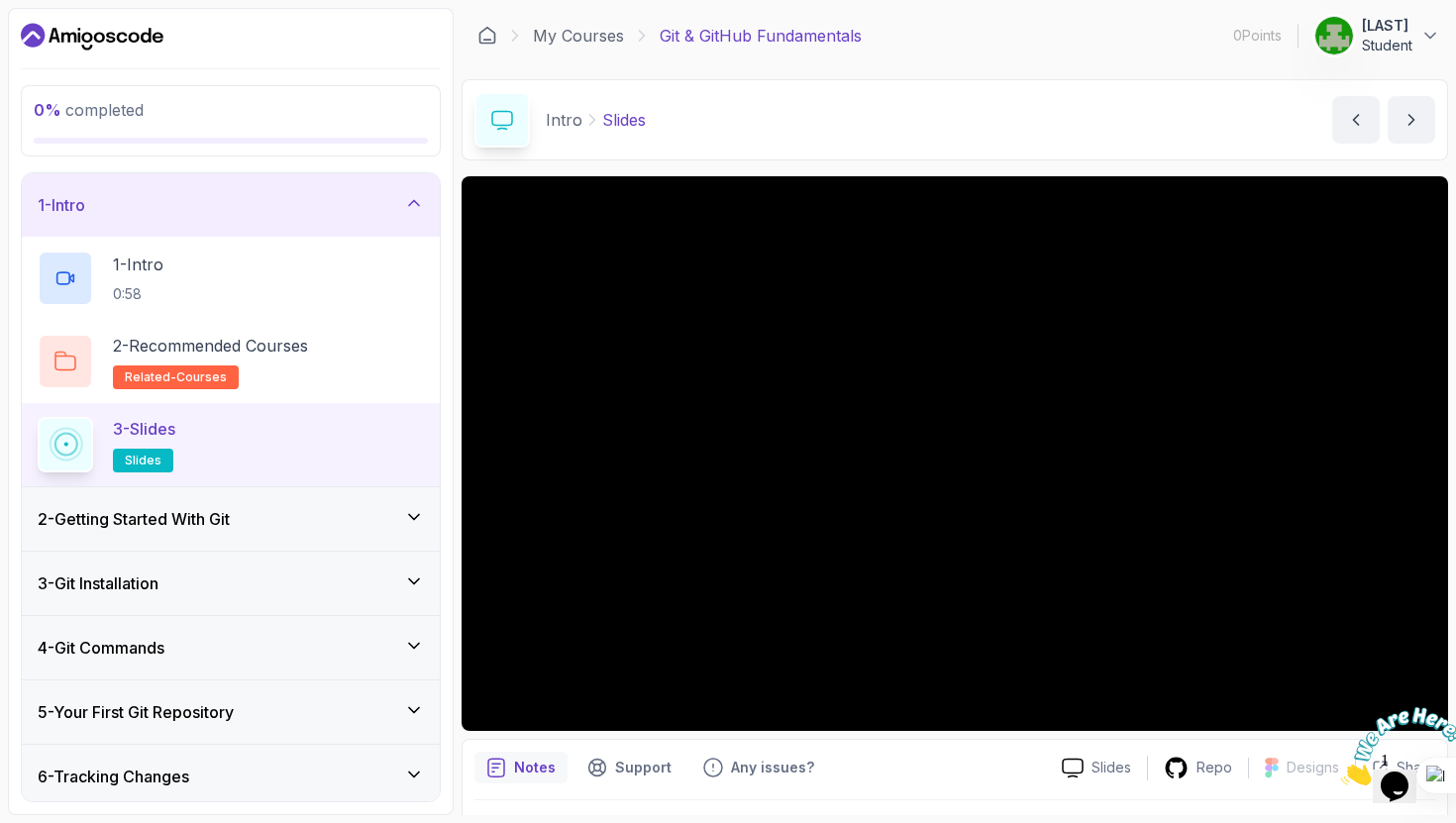 click on "2  -  Getting Started With Git" at bounding box center [231, 519] 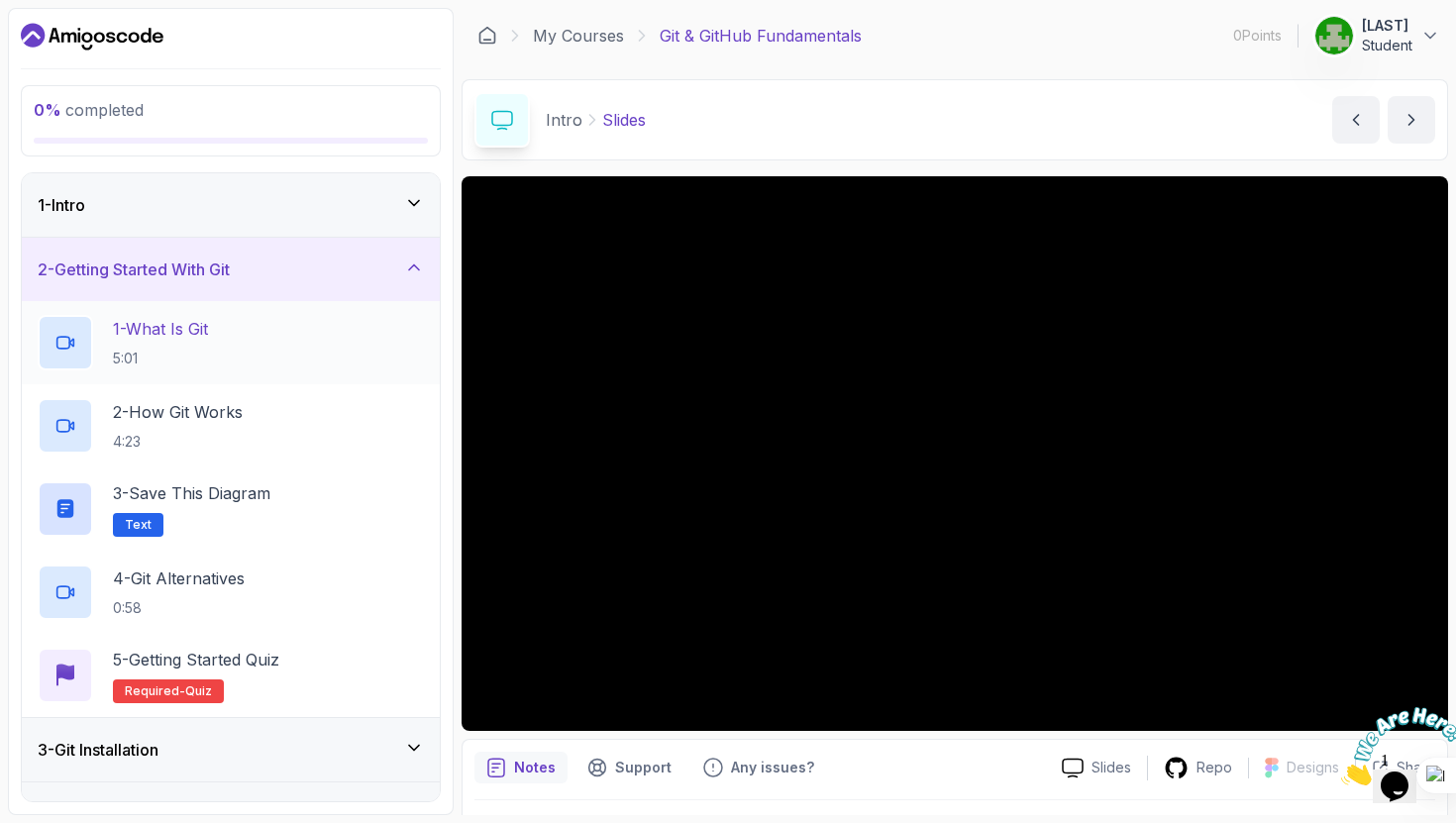 click on "1  -  What Is Git [TIME]" at bounding box center [231, 343] 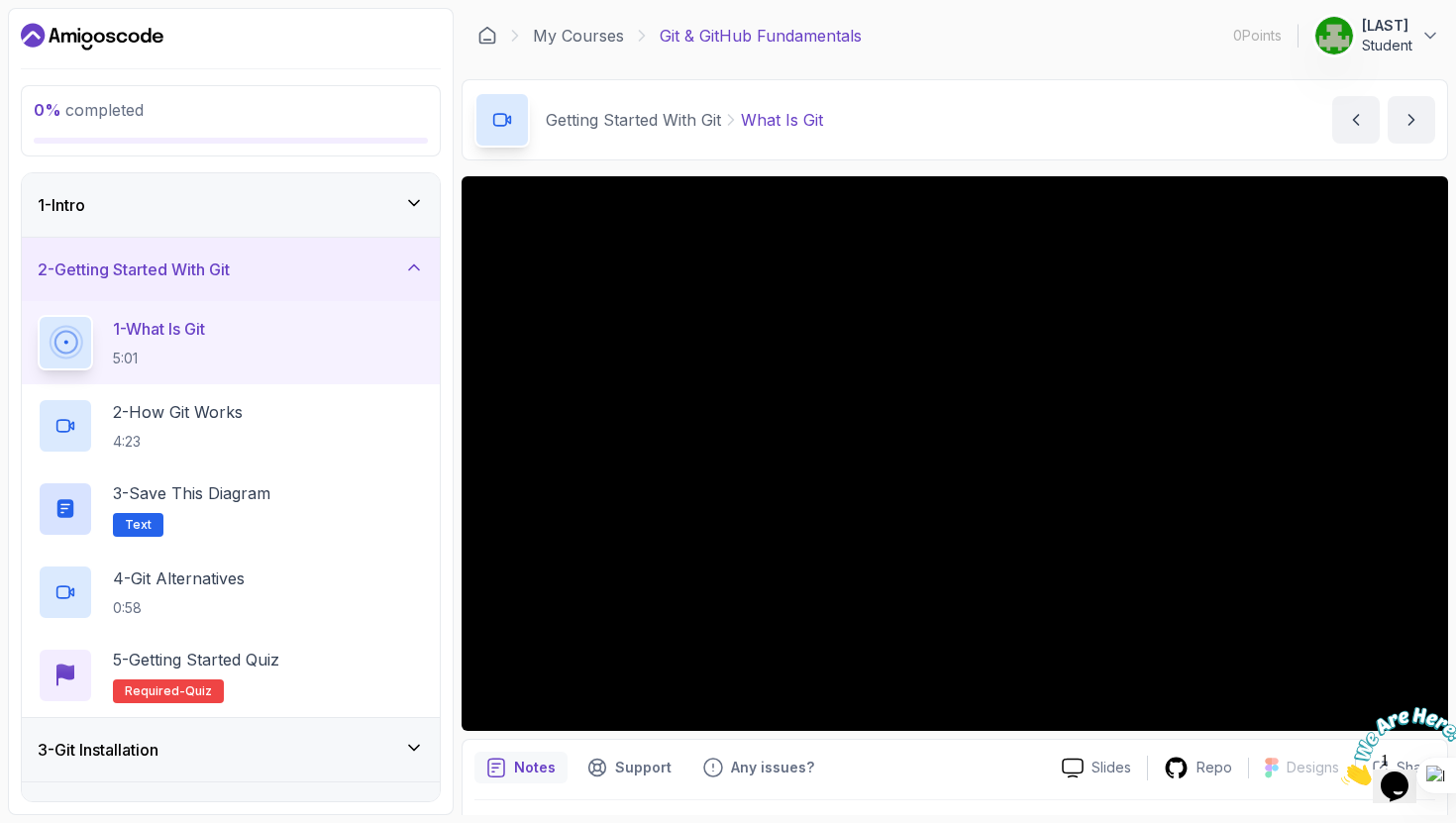 click at bounding box center [1395, 746] 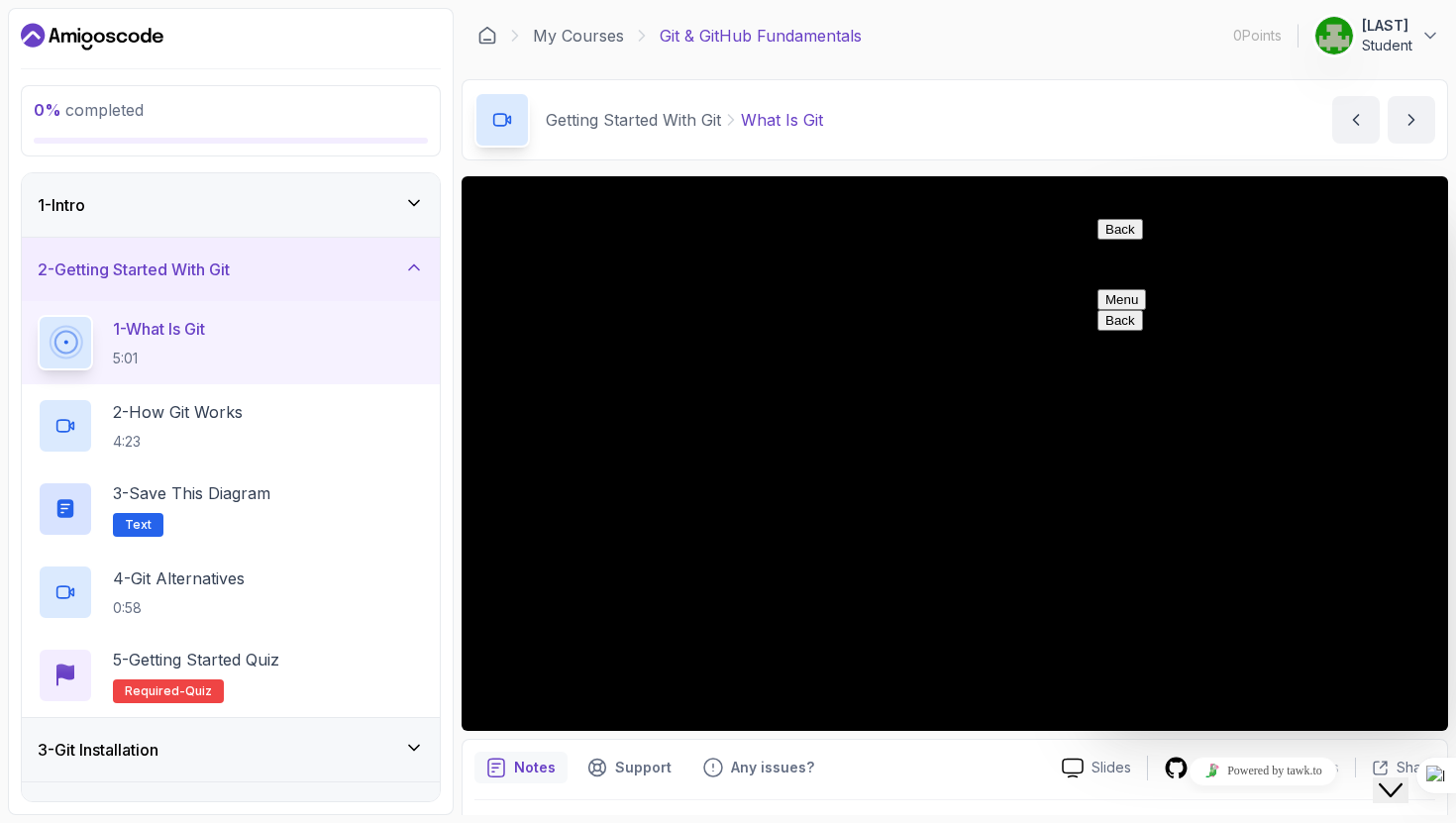 click on "Customer Support" at bounding box center [1263, 264] 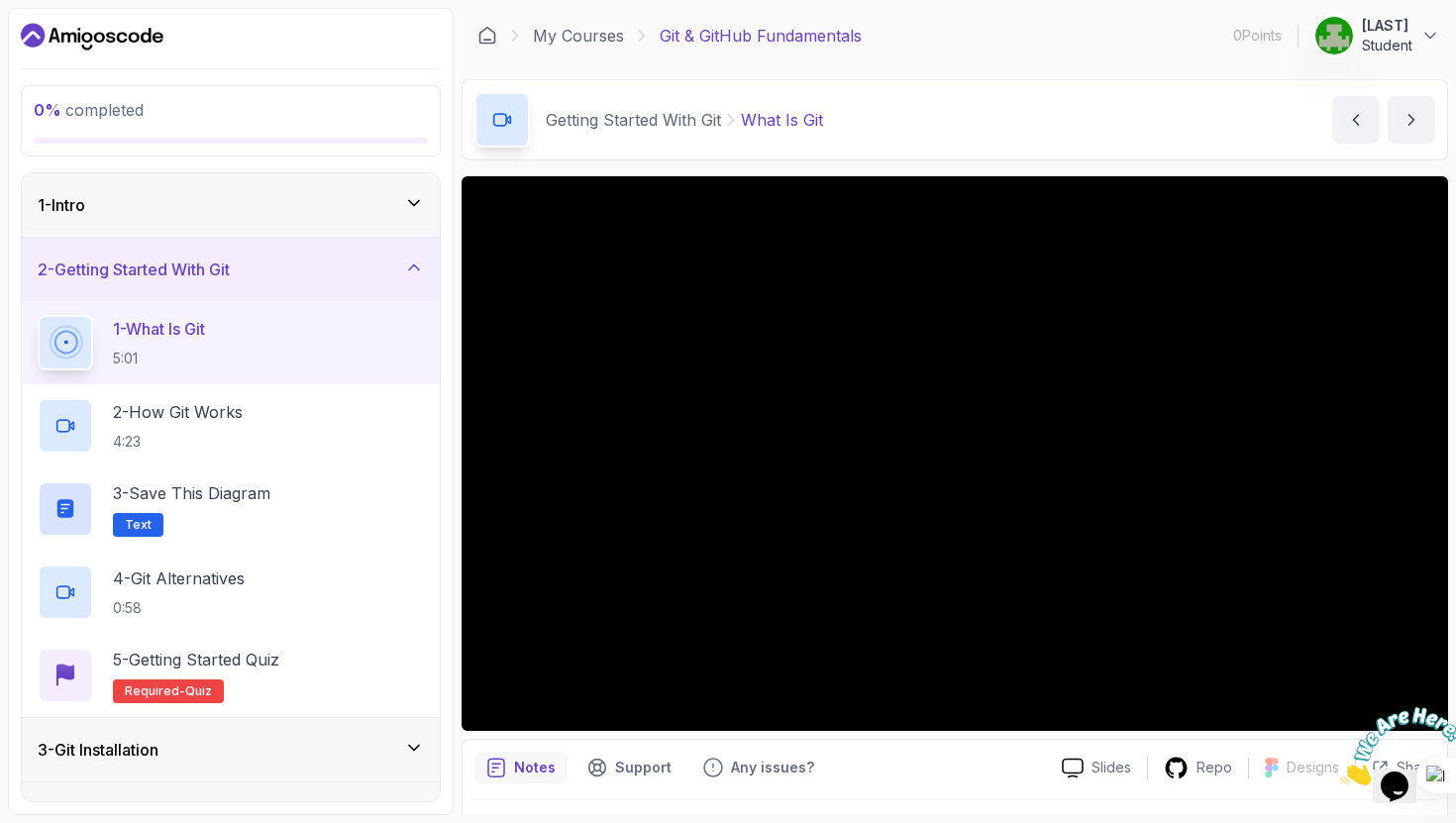 click at bounding box center [1341, 779] 